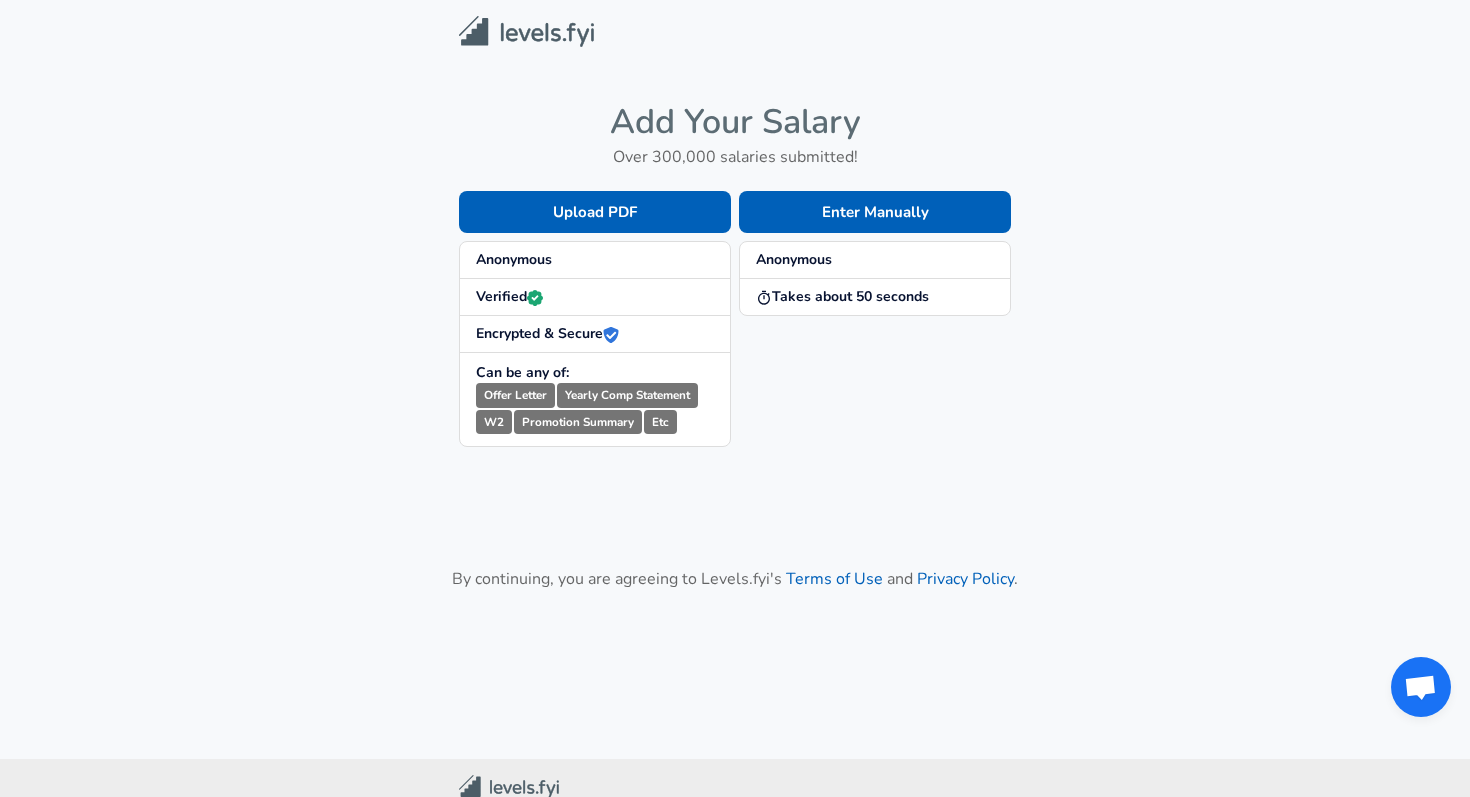 scroll, scrollTop: 0, scrollLeft: 0, axis: both 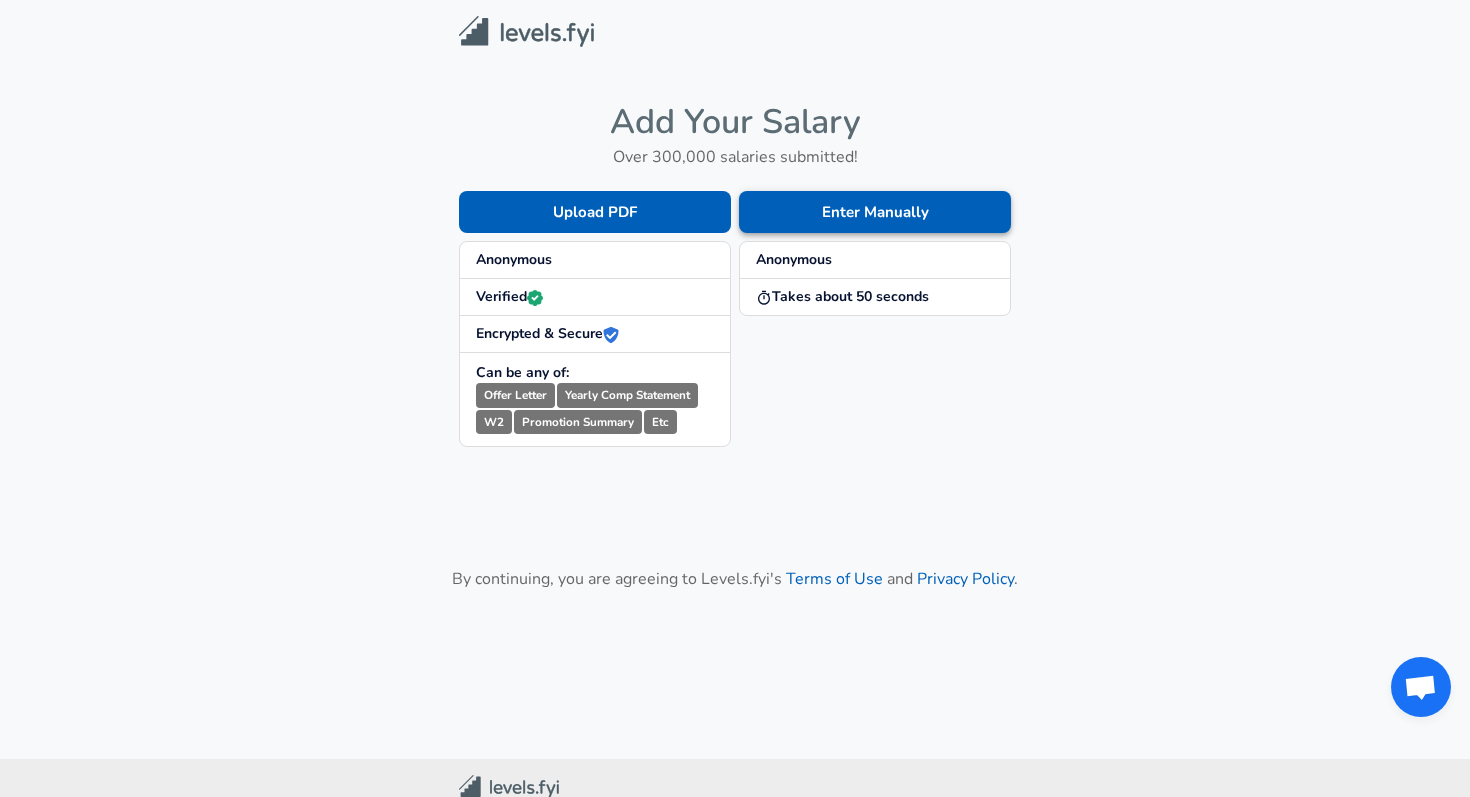 click on "Enter Manually" at bounding box center [875, 212] 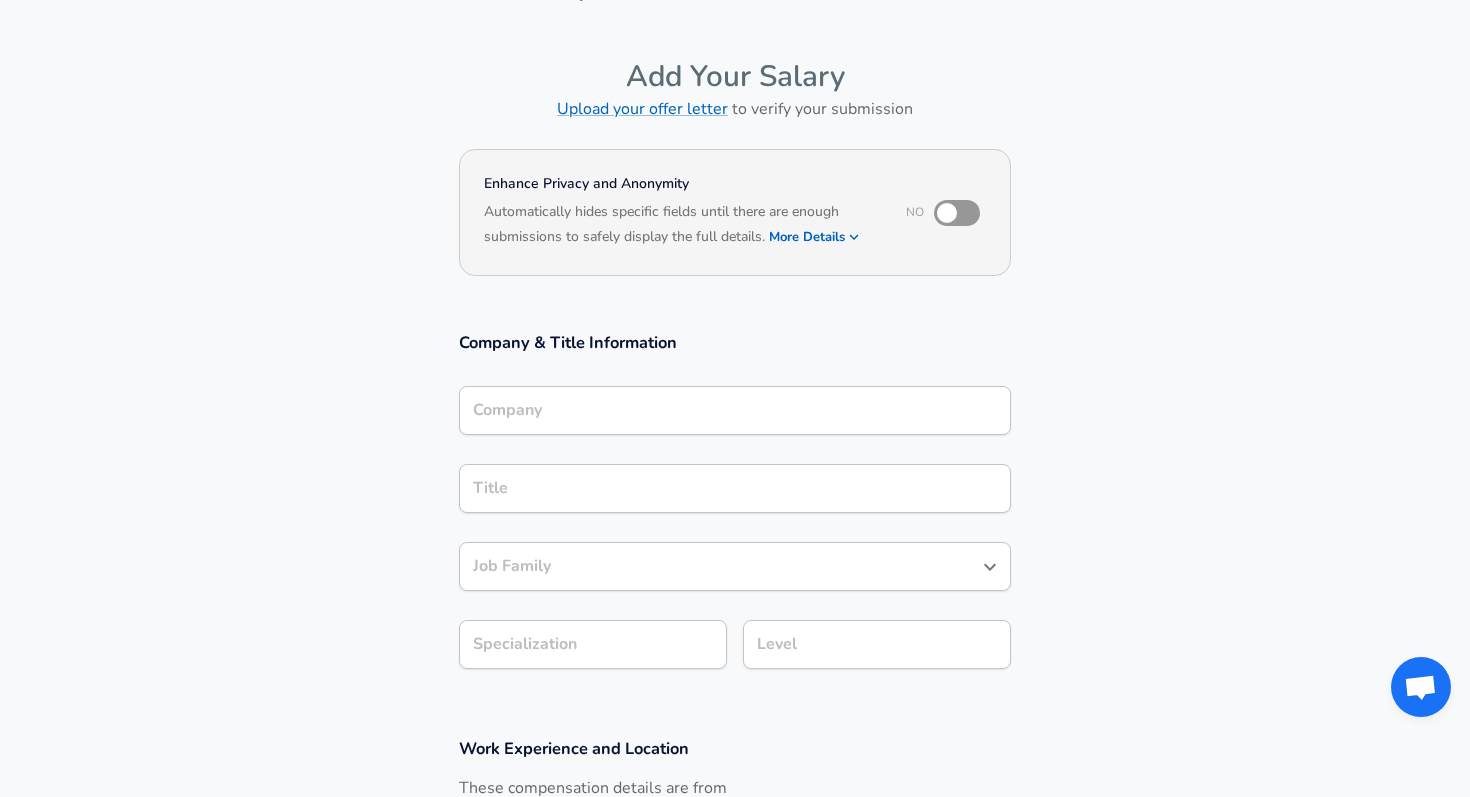 scroll, scrollTop: 10, scrollLeft: 0, axis: vertical 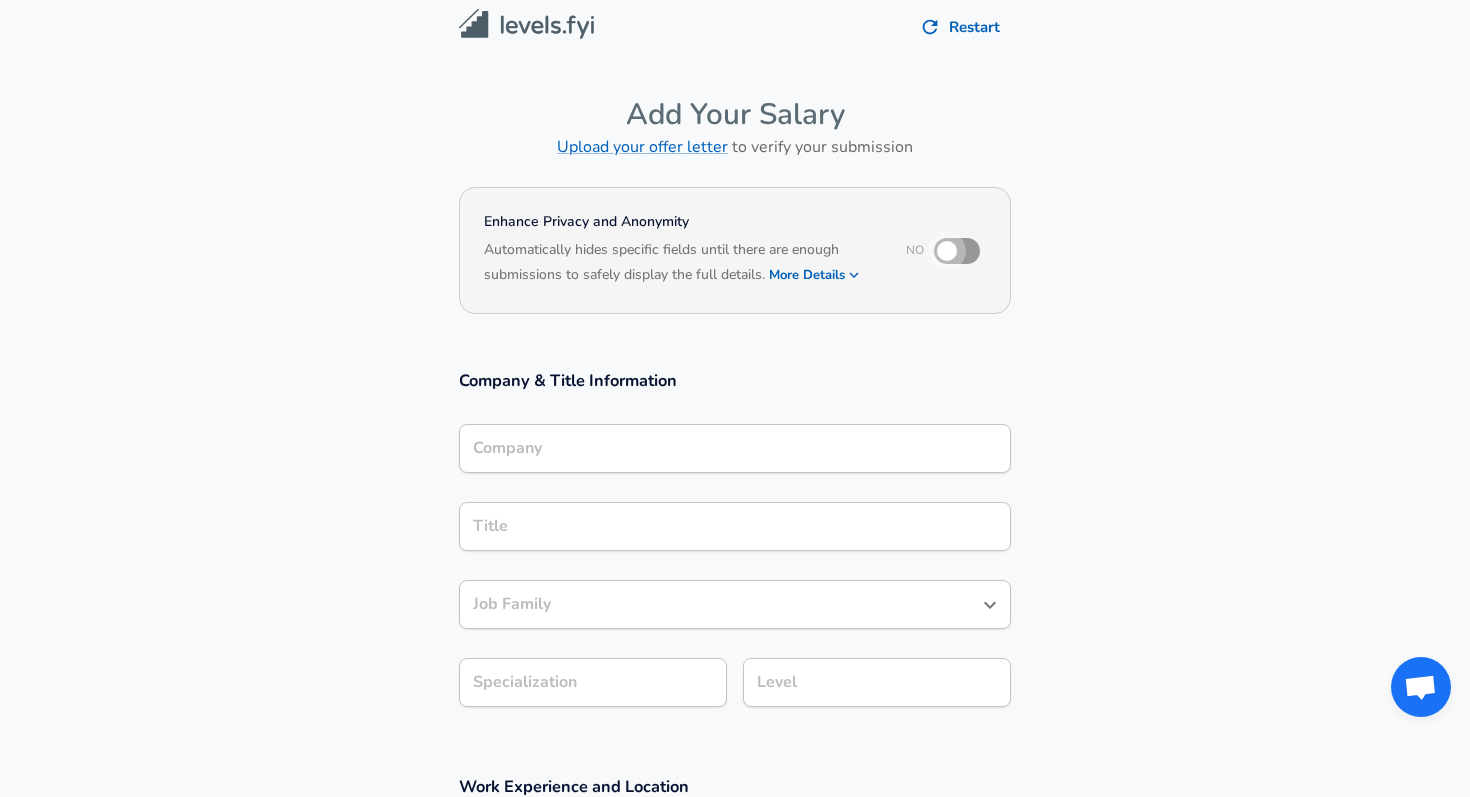 click at bounding box center [947, 251] 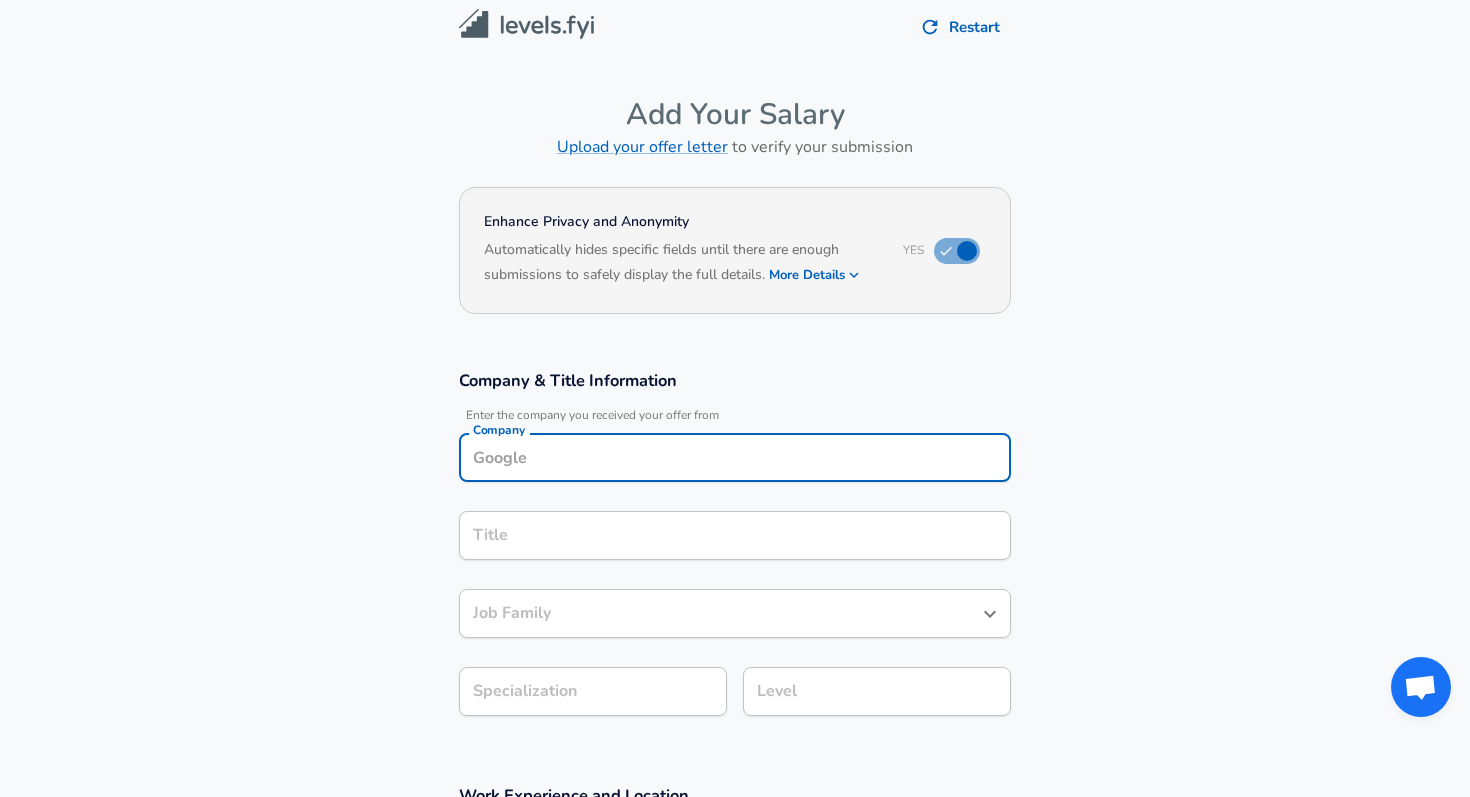 scroll, scrollTop: 30, scrollLeft: 0, axis: vertical 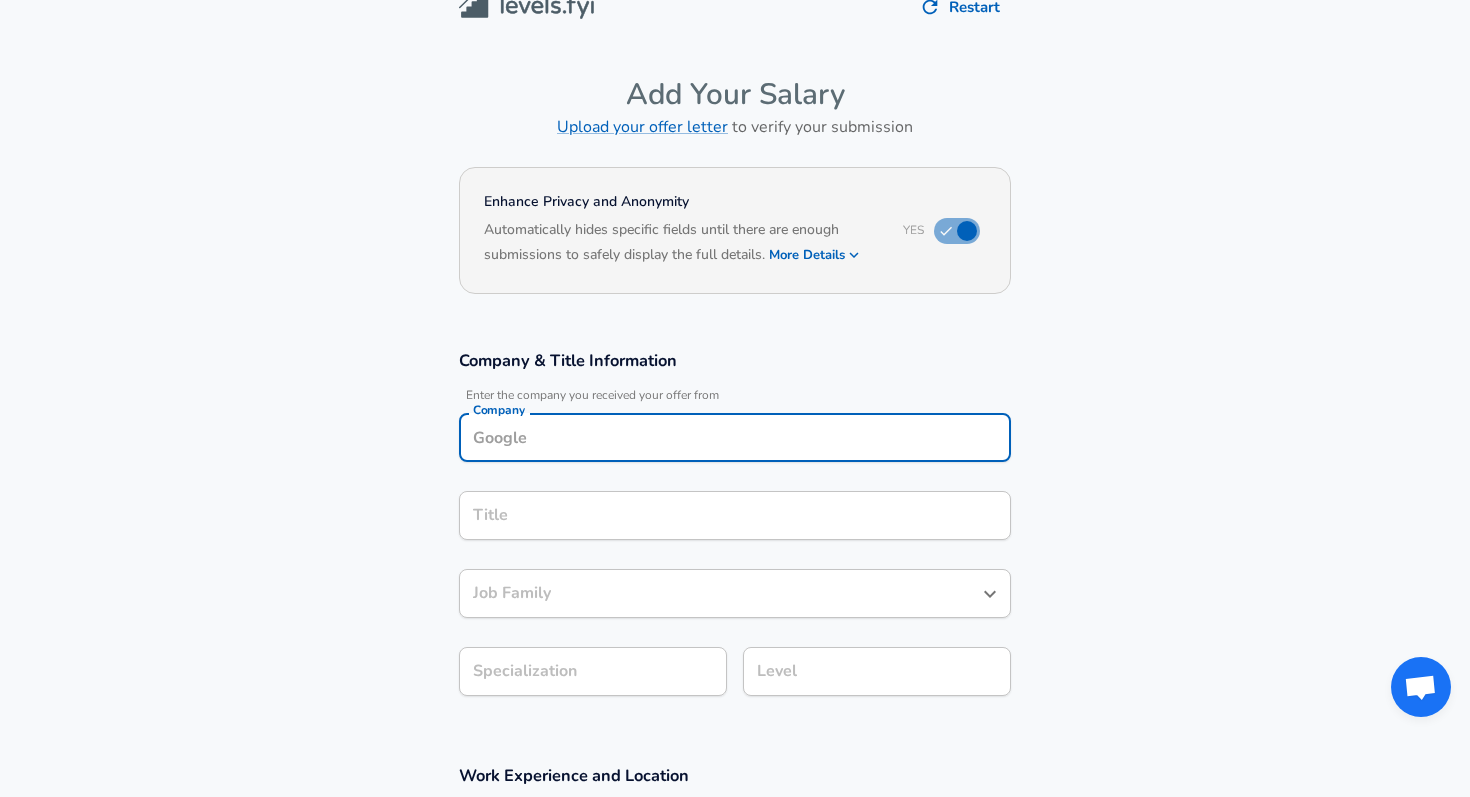 click on "Company" at bounding box center (735, 437) 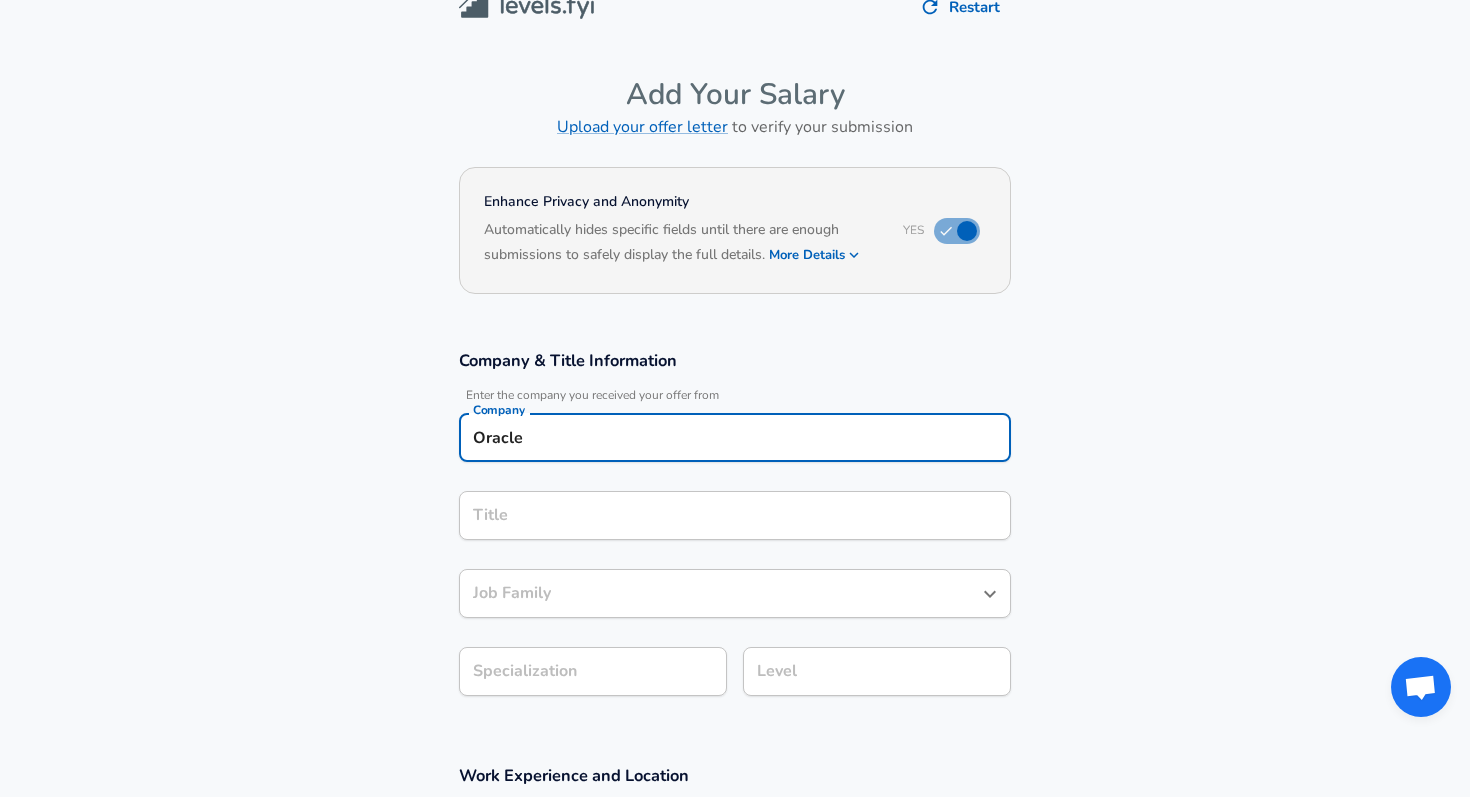 type on "Oracle" 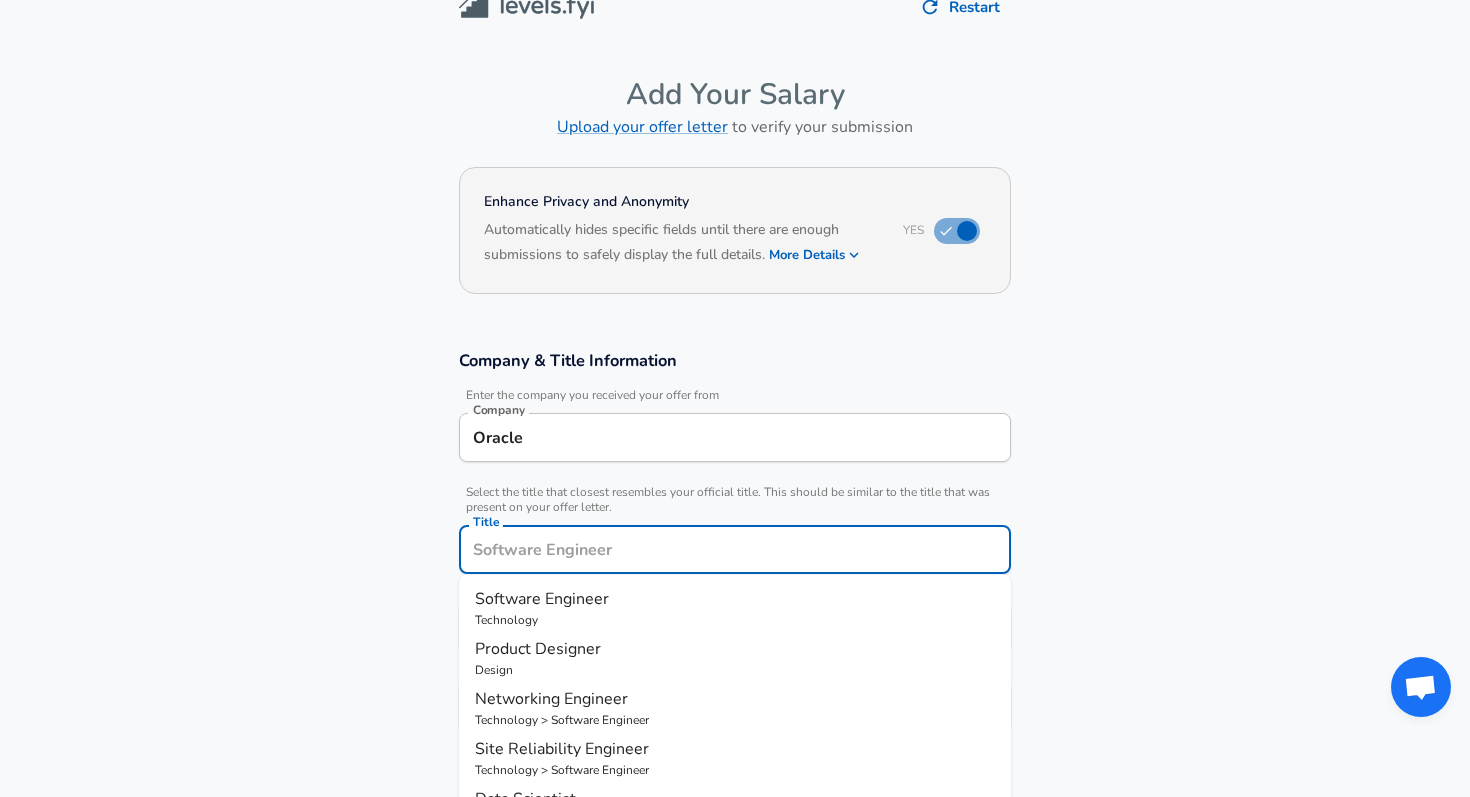 scroll, scrollTop: 70, scrollLeft: 0, axis: vertical 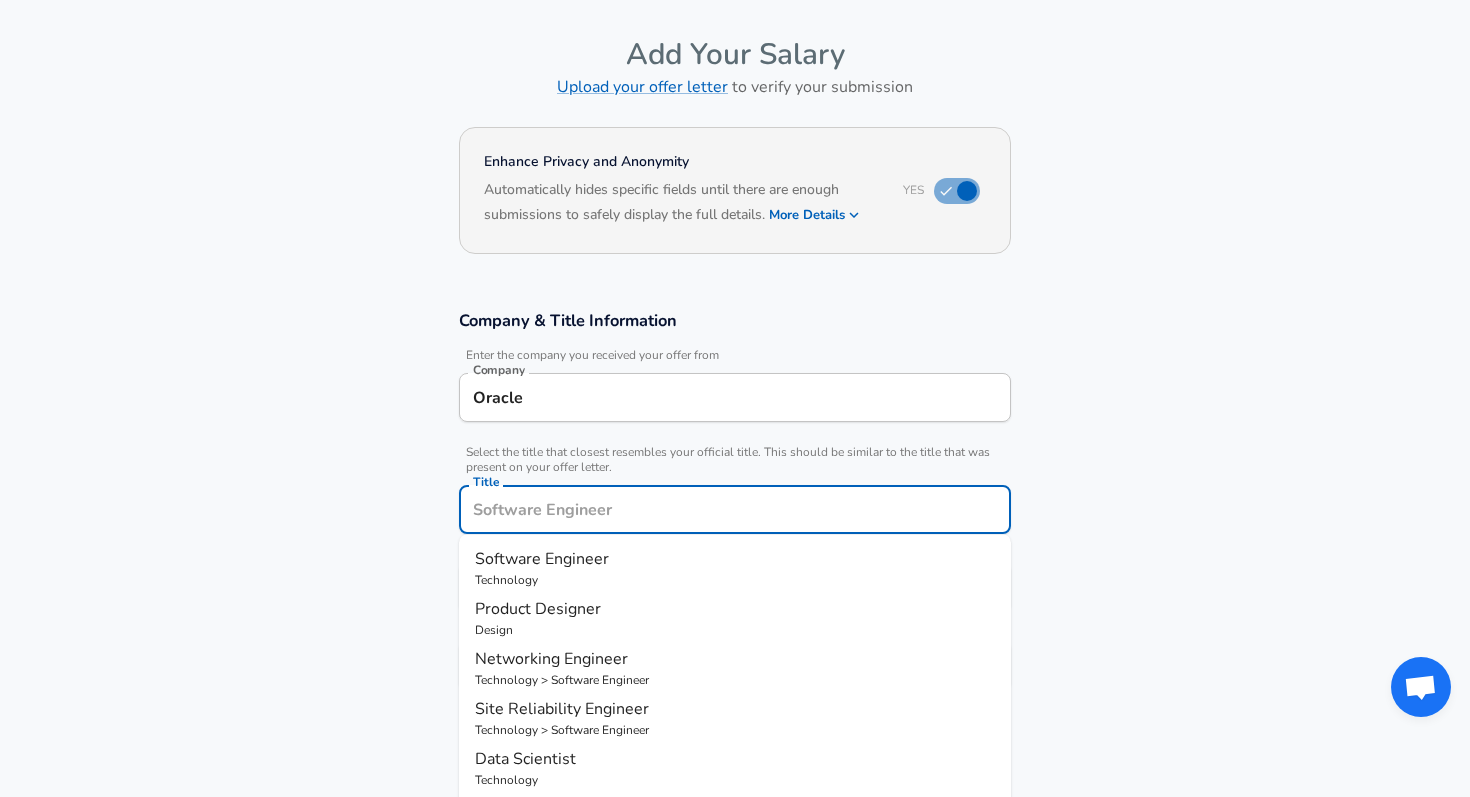 click on "Title" at bounding box center [735, 509] 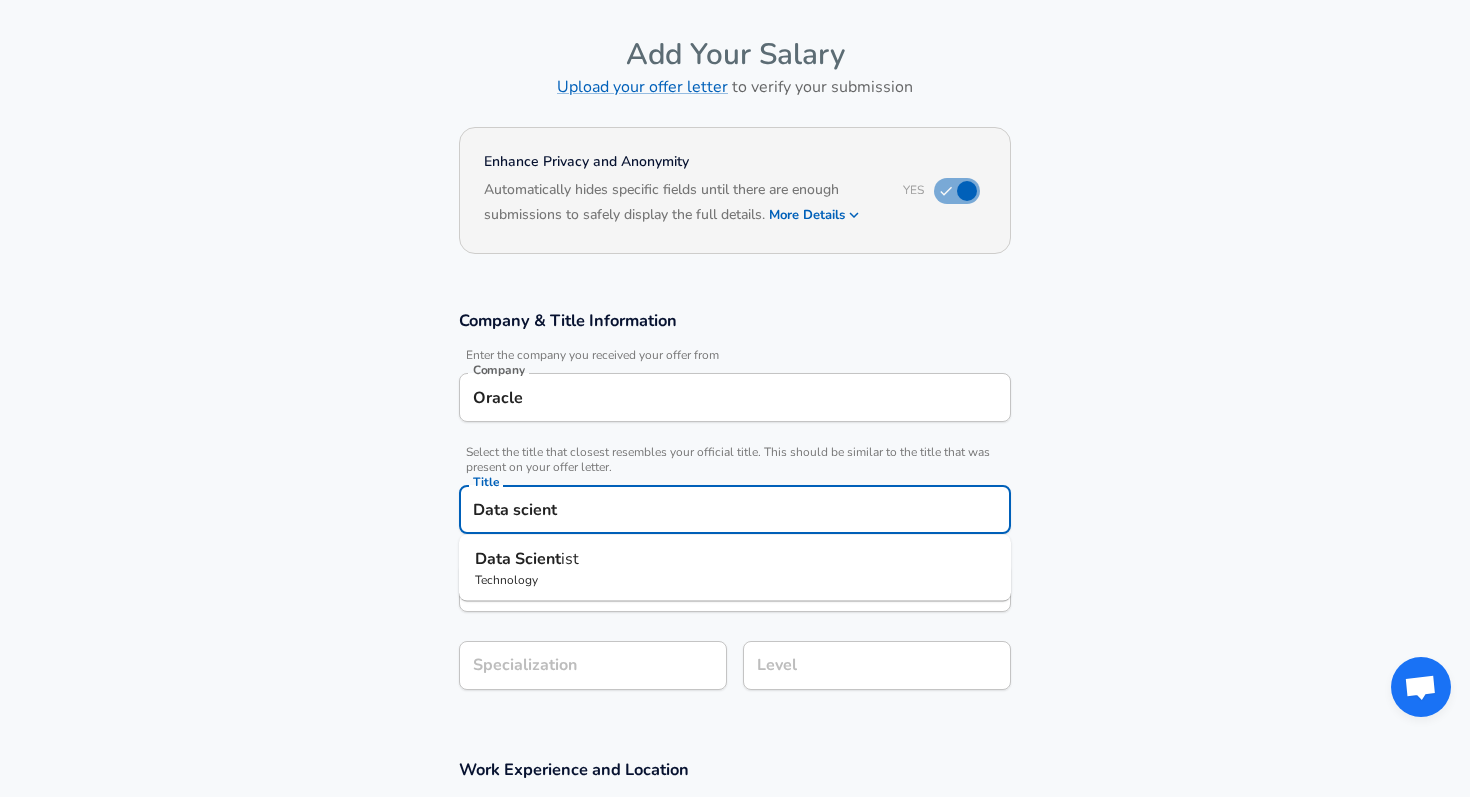 click on "Technology" at bounding box center [735, 580] 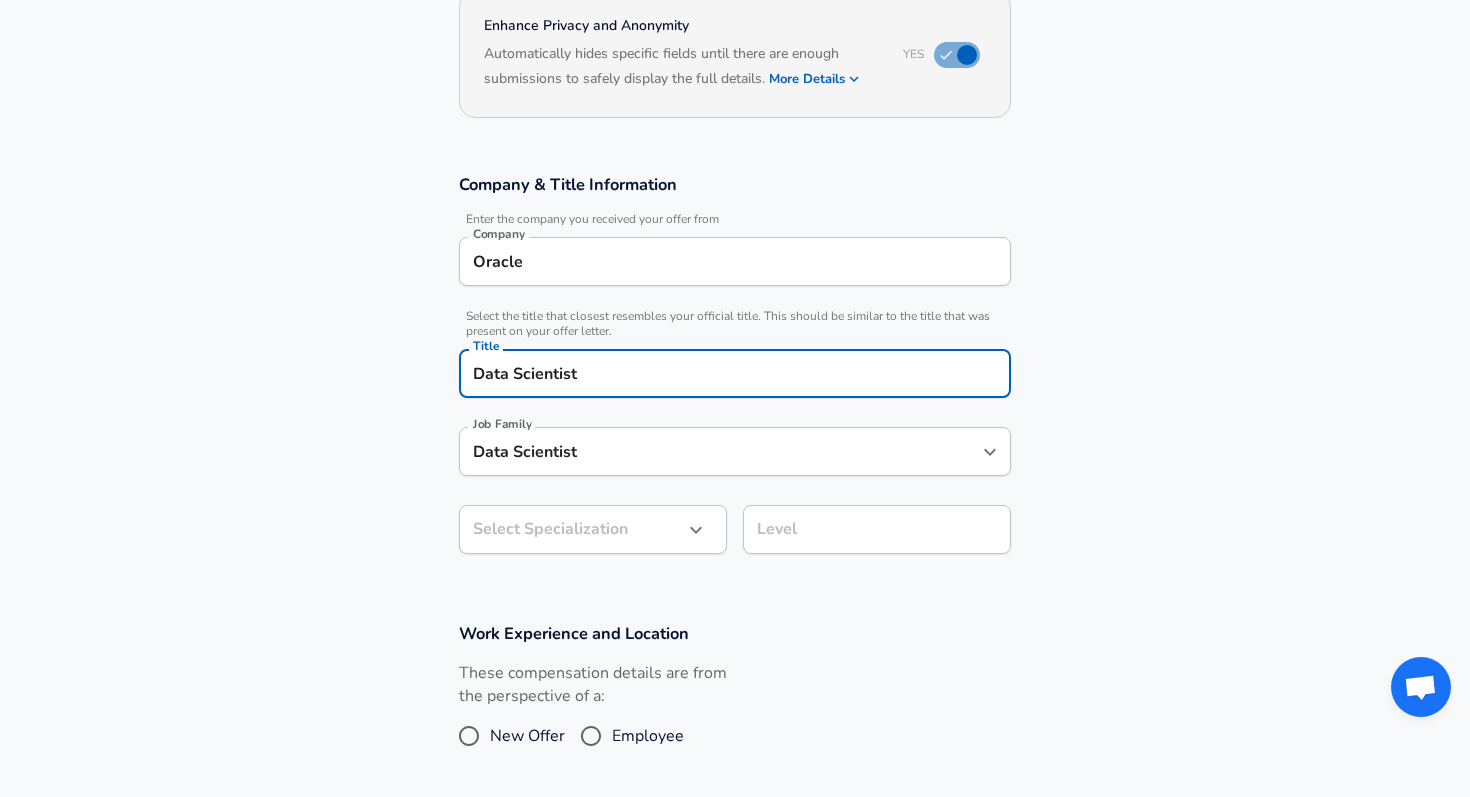 type on "Data Scientist" 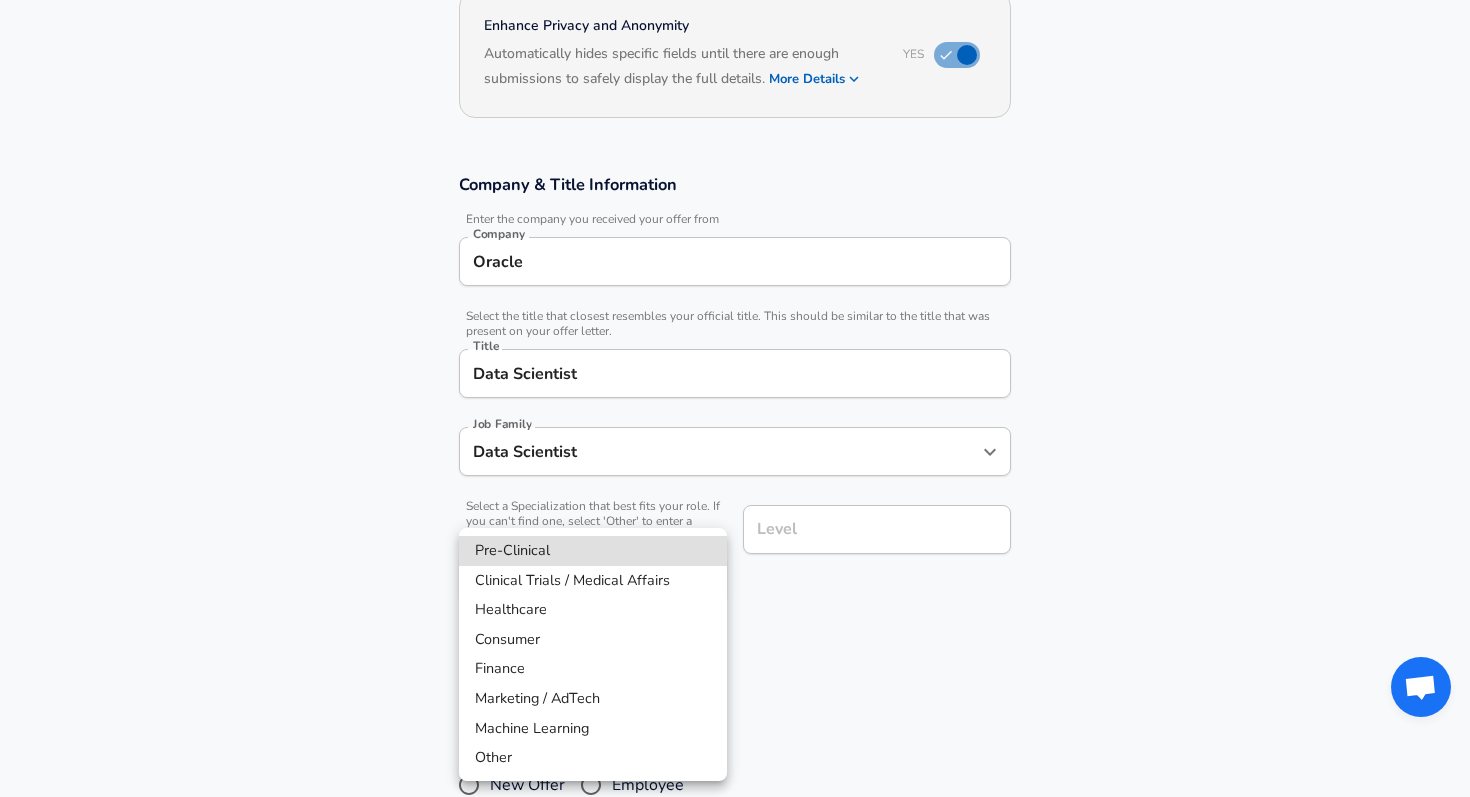 scroll, scrollTop: 266, scrollLeft: 0, axis: vertical 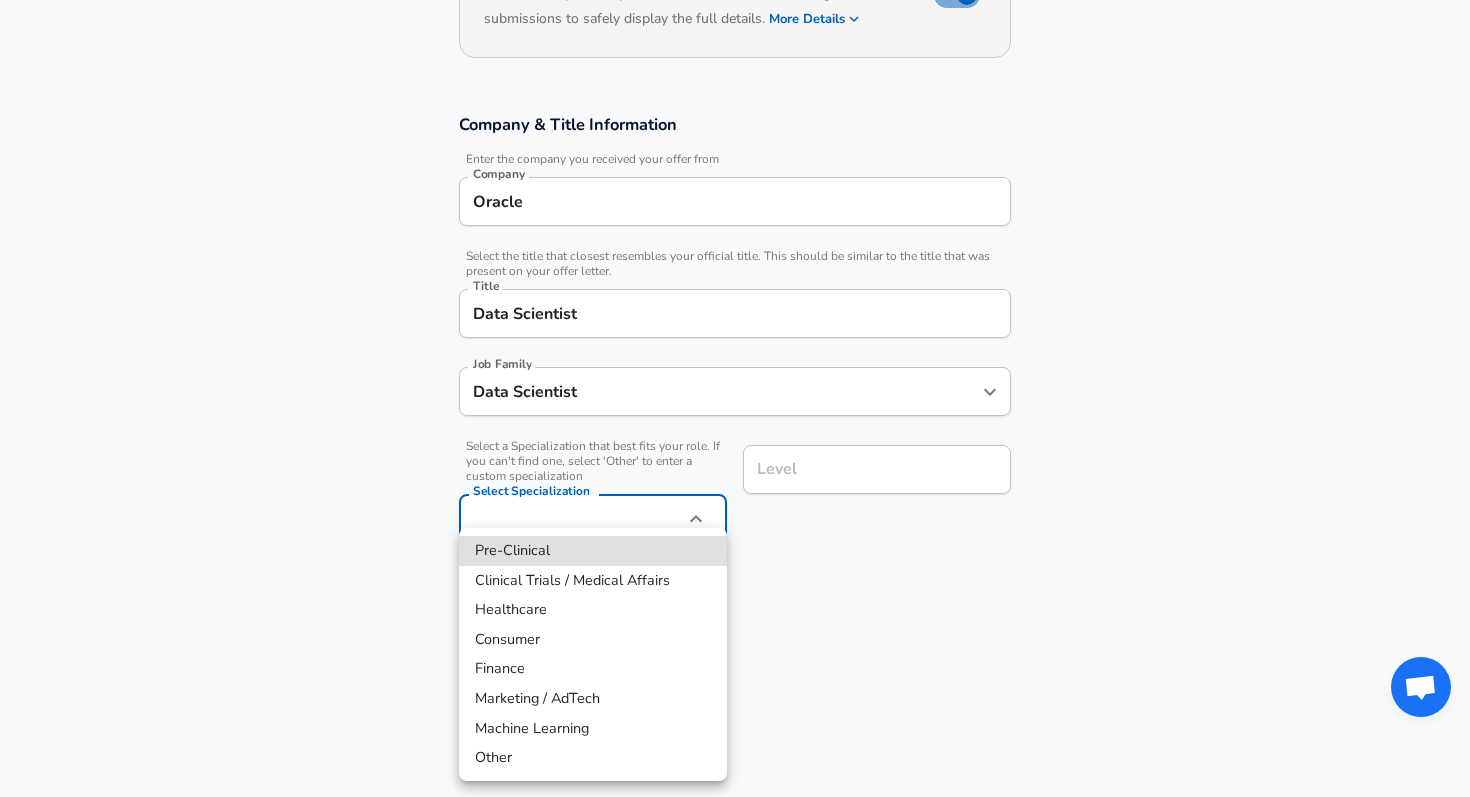 click on "We value your privacy We use cookies to enhance your browsing experience, serve personalized ads or content, and analyze our traffic. By clicking "Accept All", you consent to our use of cookies. Customize    Accept All   Customize Consent Preferences   We use cookies to help you navigate efficiently and perform certain functions. You will find detailed information about all cookies under each consent category below. The cookies that are categorized as "Necessary" are stored on your browser as they are essential for enabling the basic functionalities of the site. ...  Show more Necessary Always Active Necessary cookies are required to enable the basic features of this site, such as providing secure log-in or adjusting your consent preferences. These cookies do not store any personally identifiable data. Cookie _GRECAPTCHA Duration 5 months 27 days Description Google Recaptcha service sets this cookie to identify bots to protect the website against malicious spam attacks. Cookie __stripe_mid Duration 1 year MR" at bounding box center [735, 132] 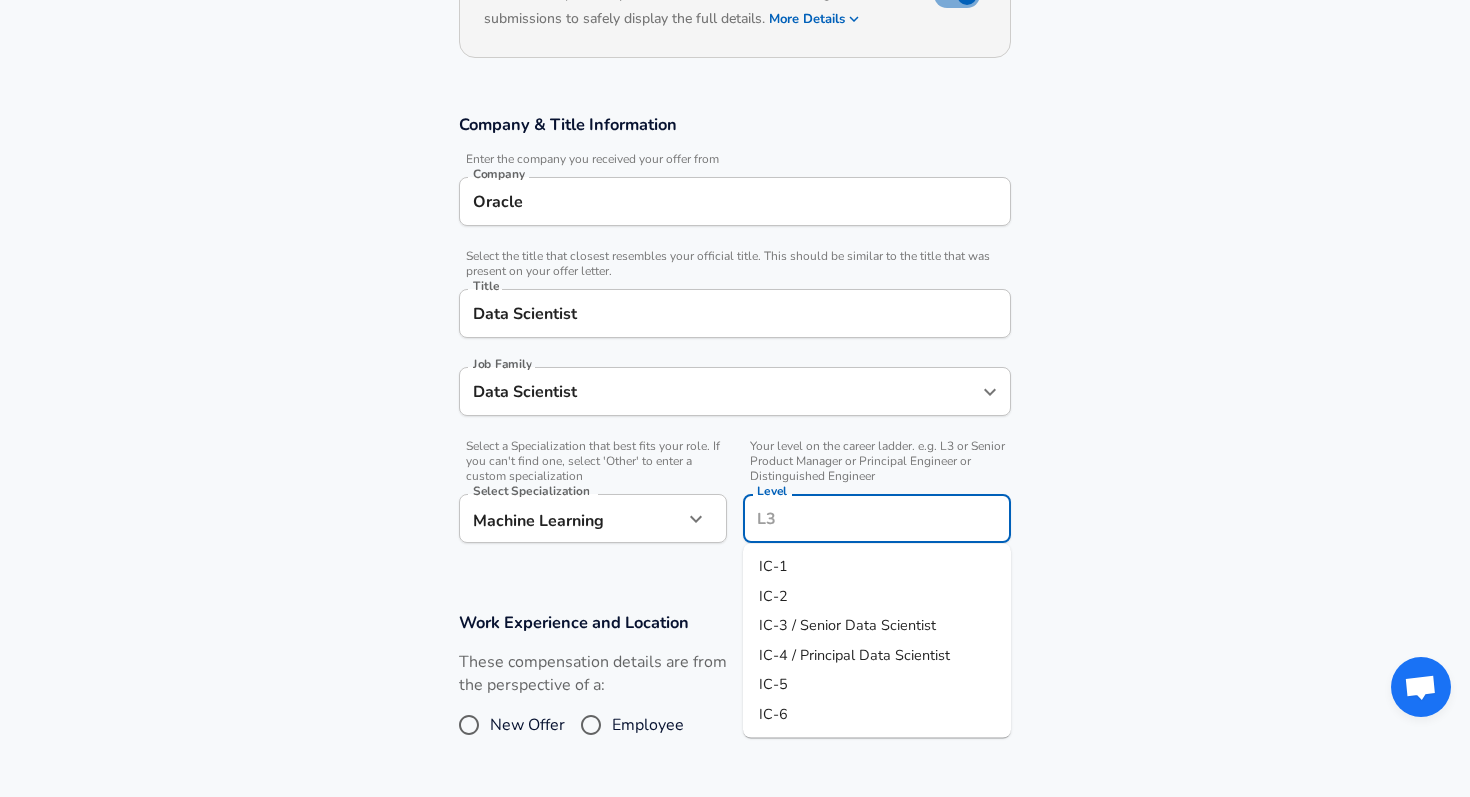 click on "Level" at bounding box center [877, 518] 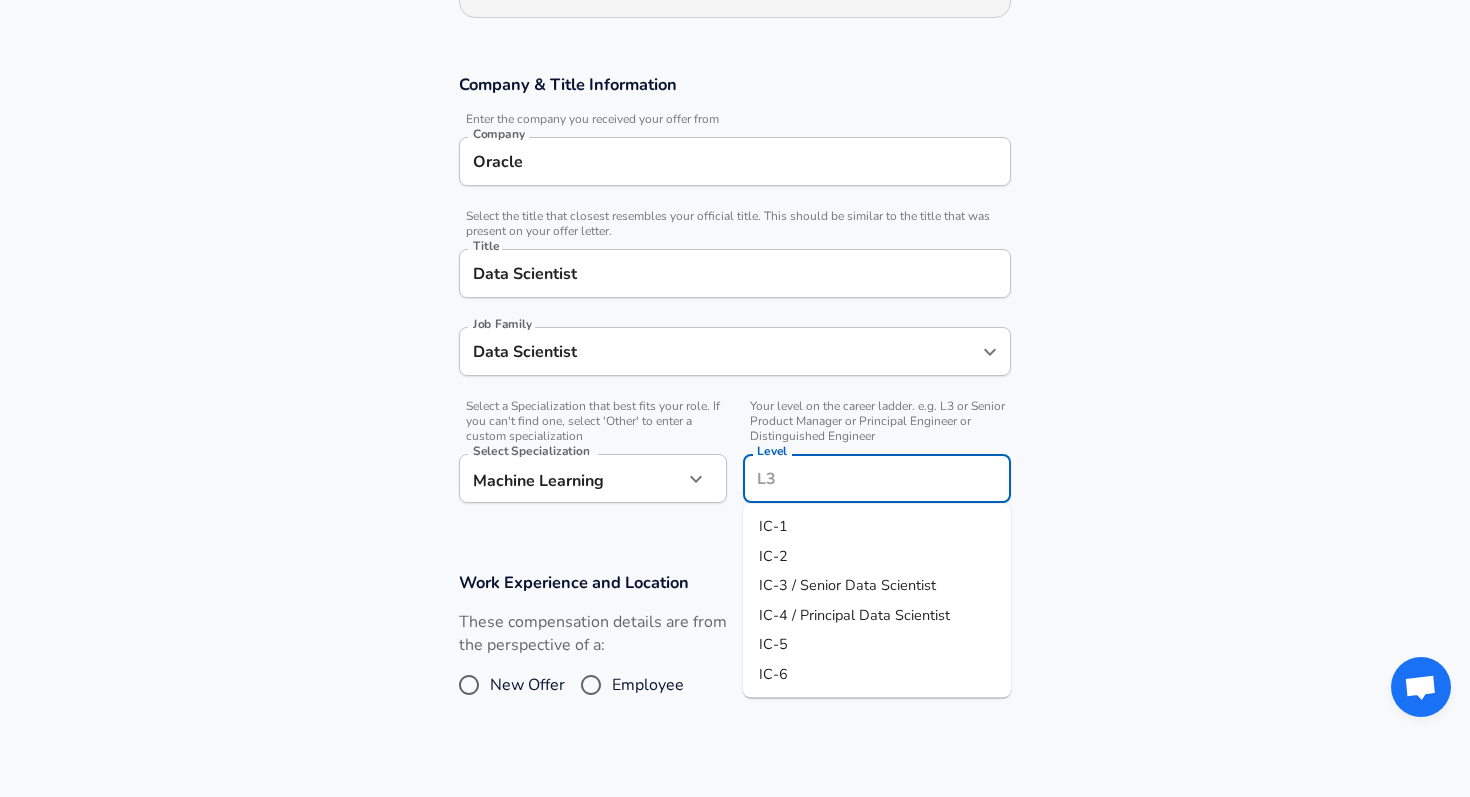 click on "IC-4 / Principal Data Scientist" at bounding box center [854, 614] 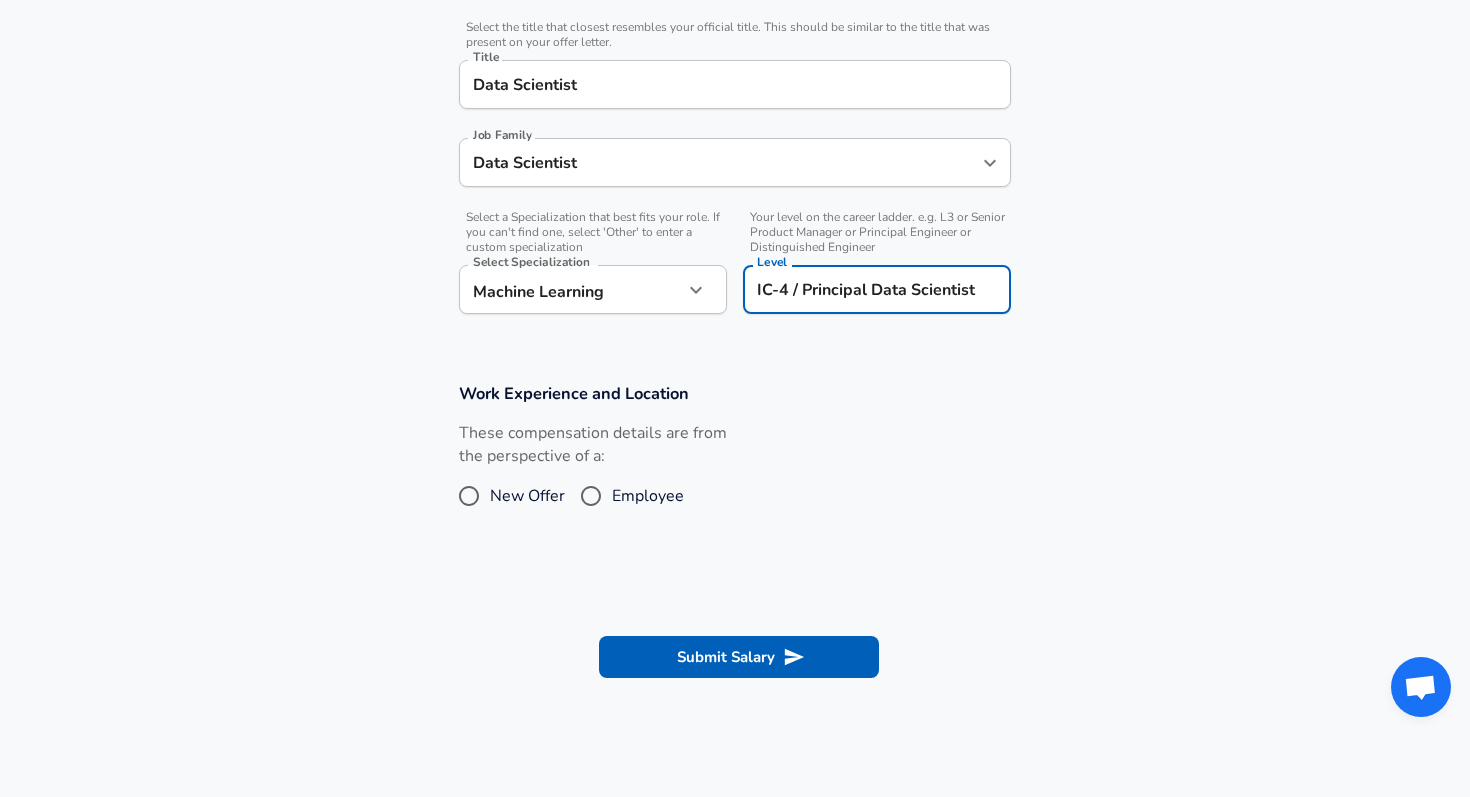 scroll, scrollTop: 496, scrollLeft: 0, axis: vertical 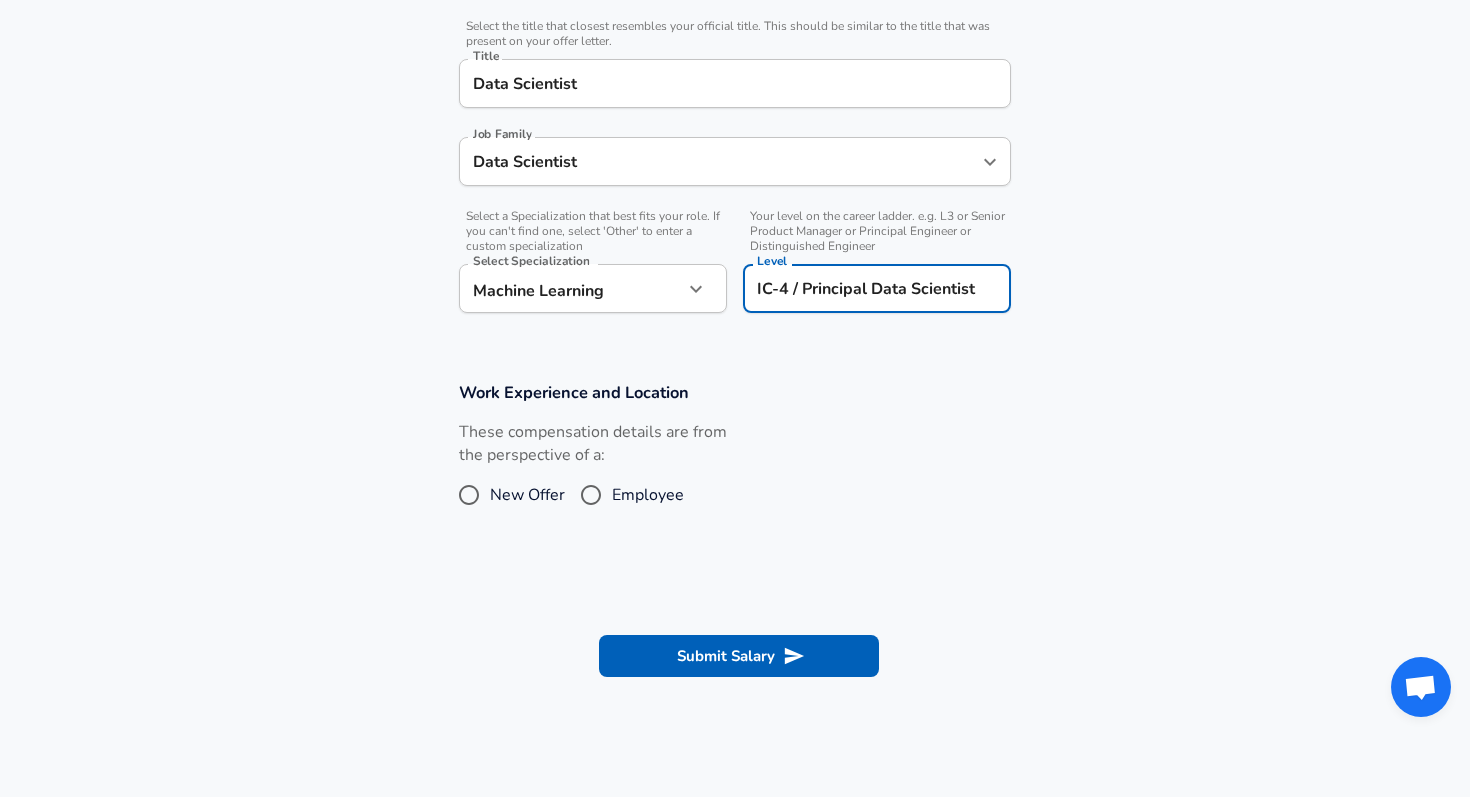 click on "Employee" at bounding box center (648, 495) 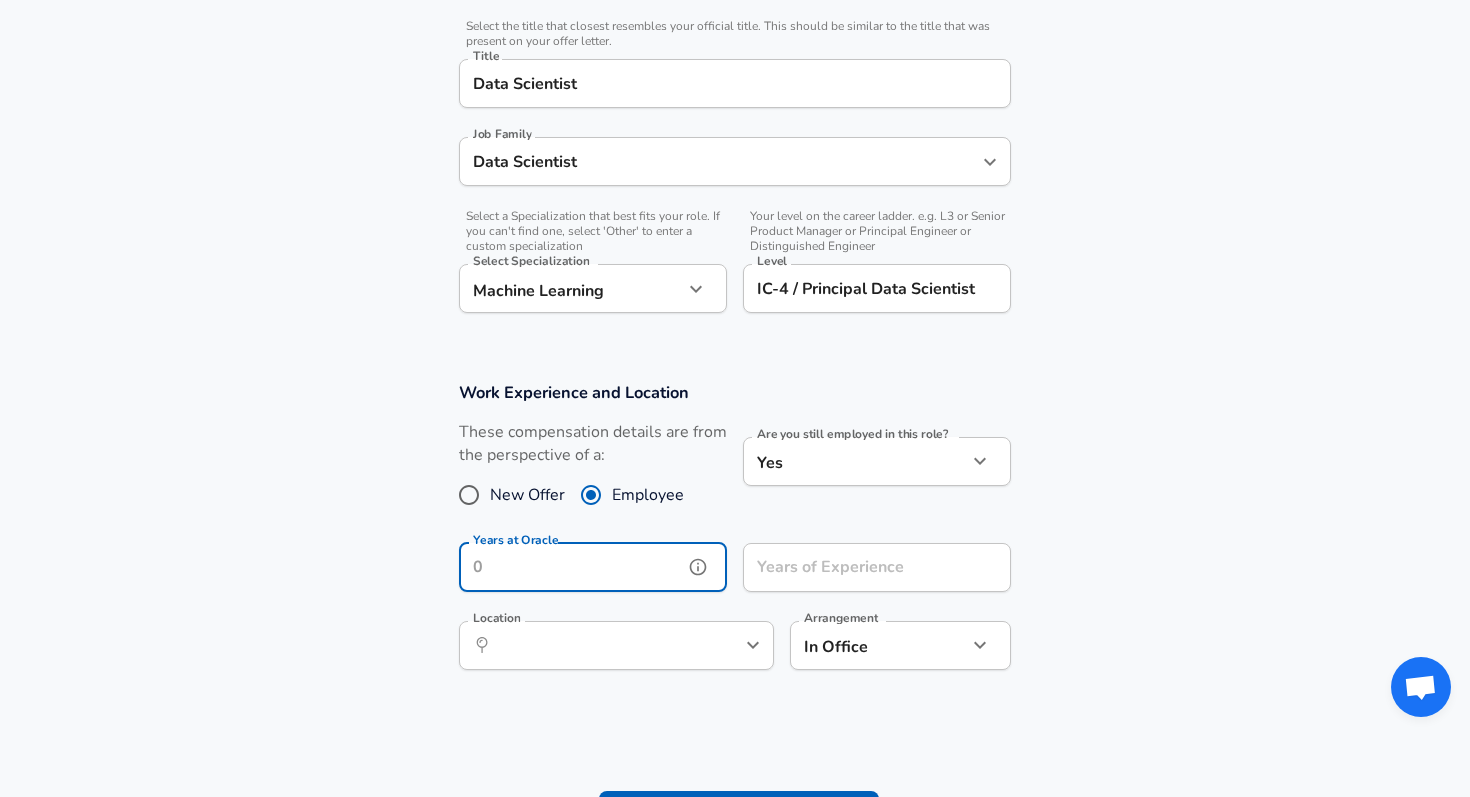 click on "Years at Oracle" at bounding box center (571, 567) 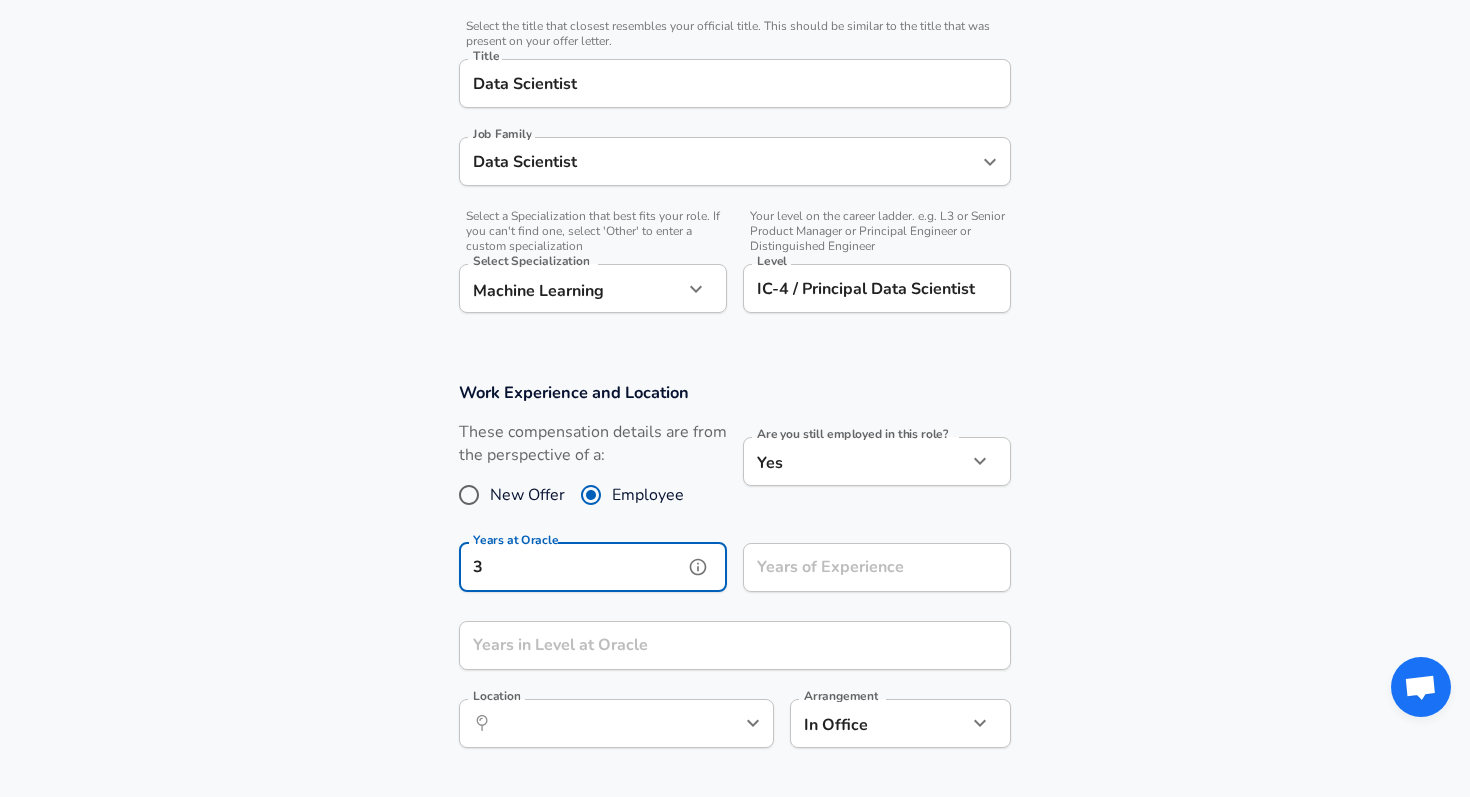 type on "3" 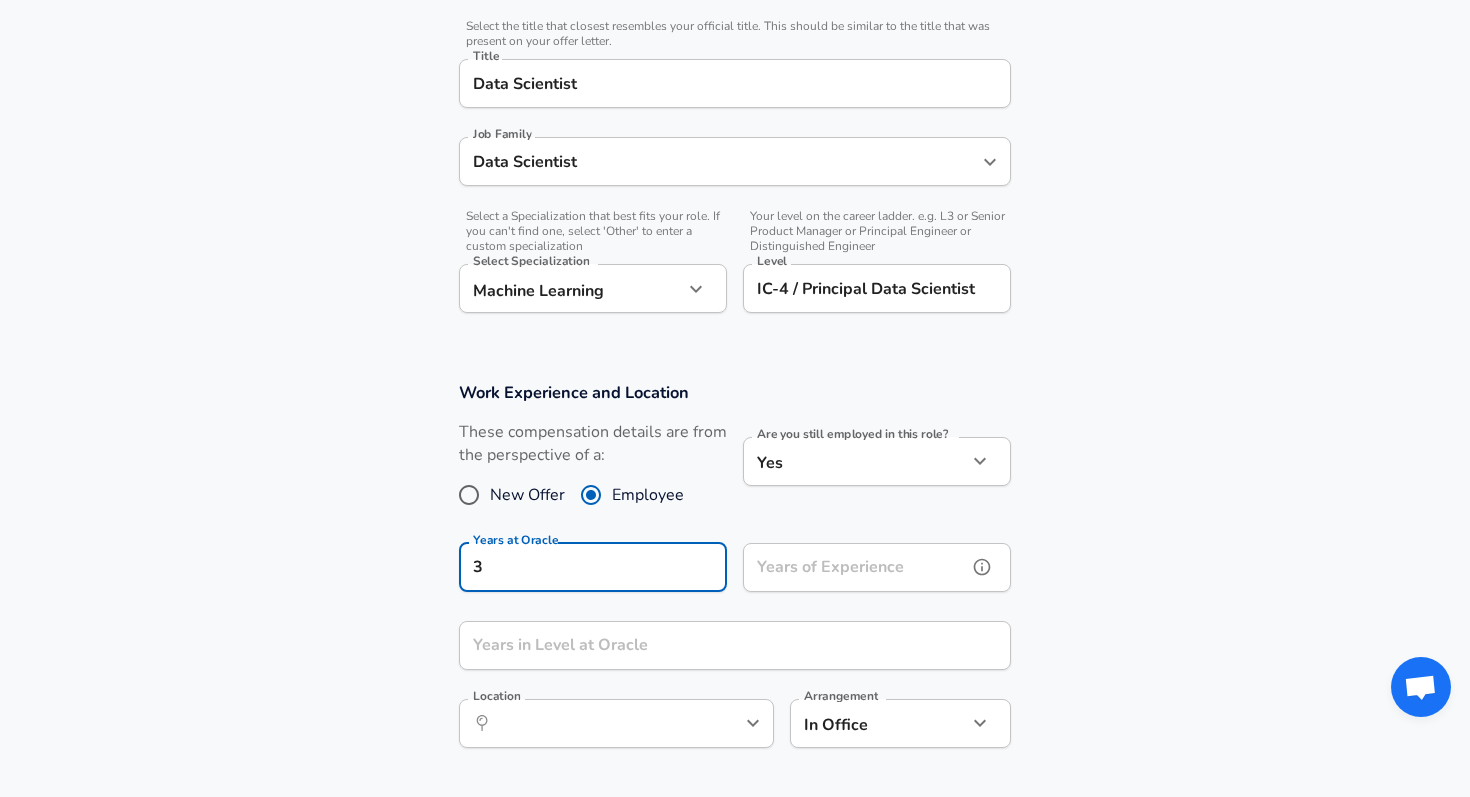 click on "Years of Experience" at bounding box center (855, 567) 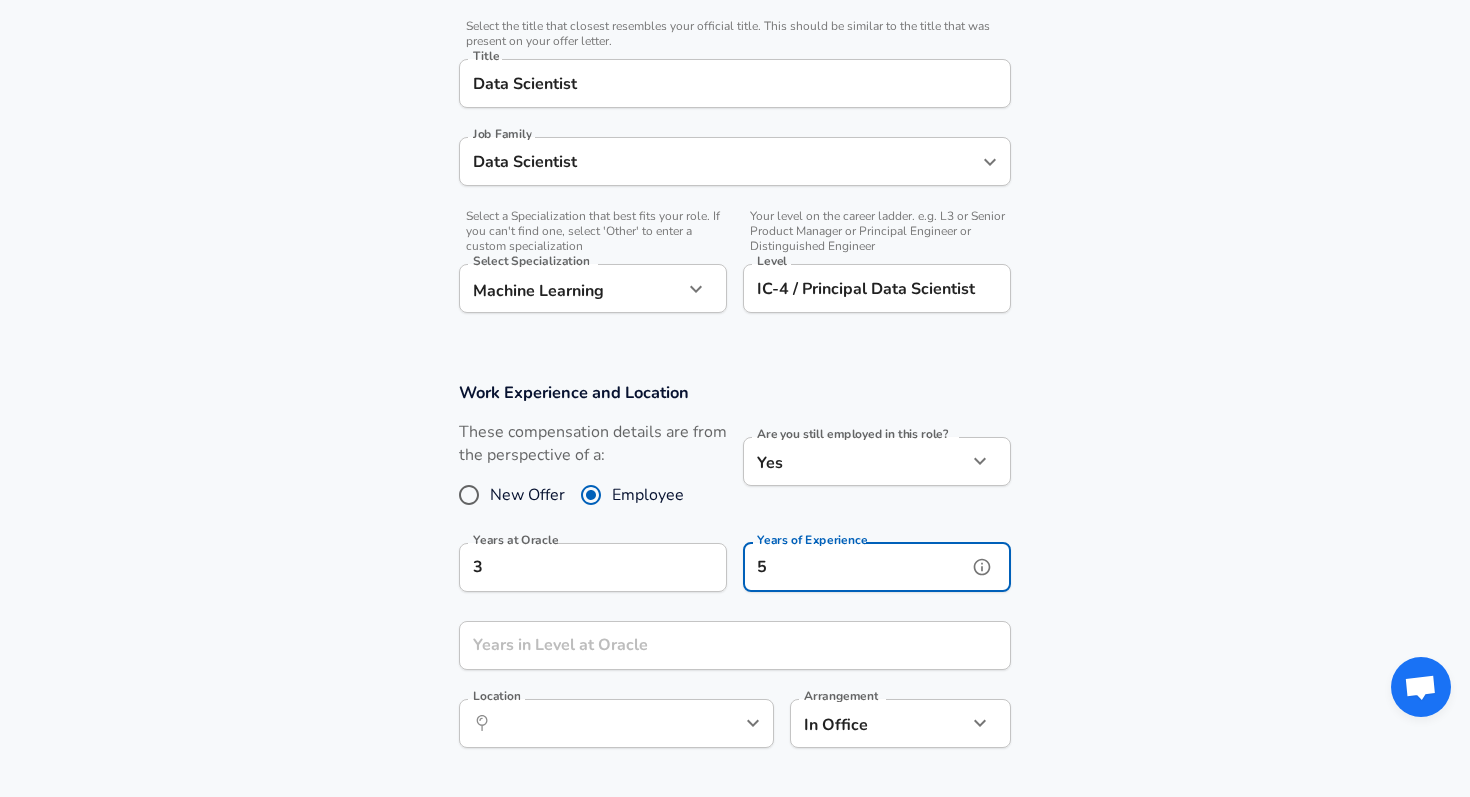 type on "5" 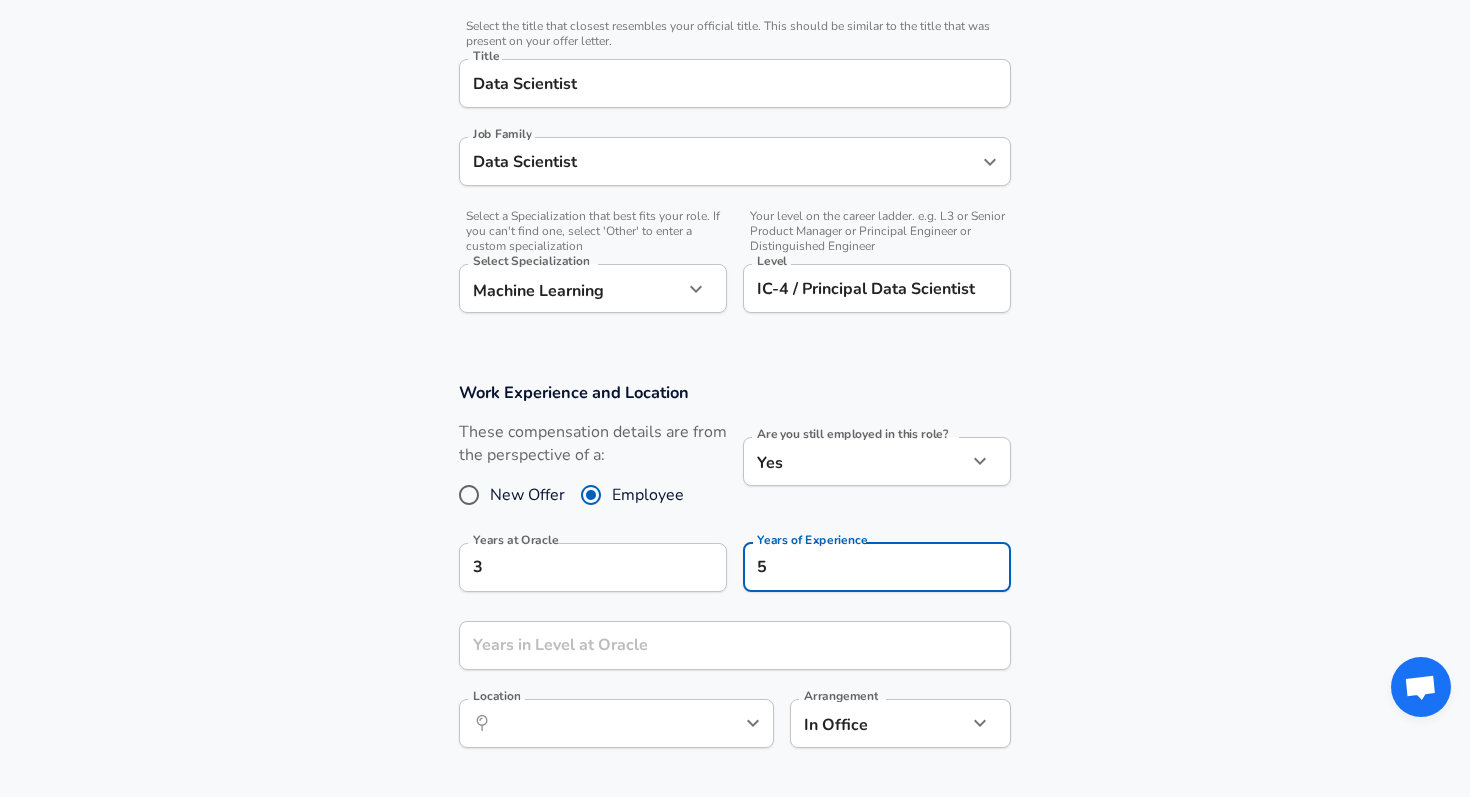 click on "Work Experience and Location These compensation details are from the perspective of a: New Offer Employee Are you still employed in this role? Yes yes Are you still employed in this role? Years at Oracle 3 Years at Oracle Years of Experience 5 Years of Experience Years in Level at Oracle Years in Level at Oracle Location ​ Location Arrangement In Office office Arrangement" at bounding box center (735, 575) 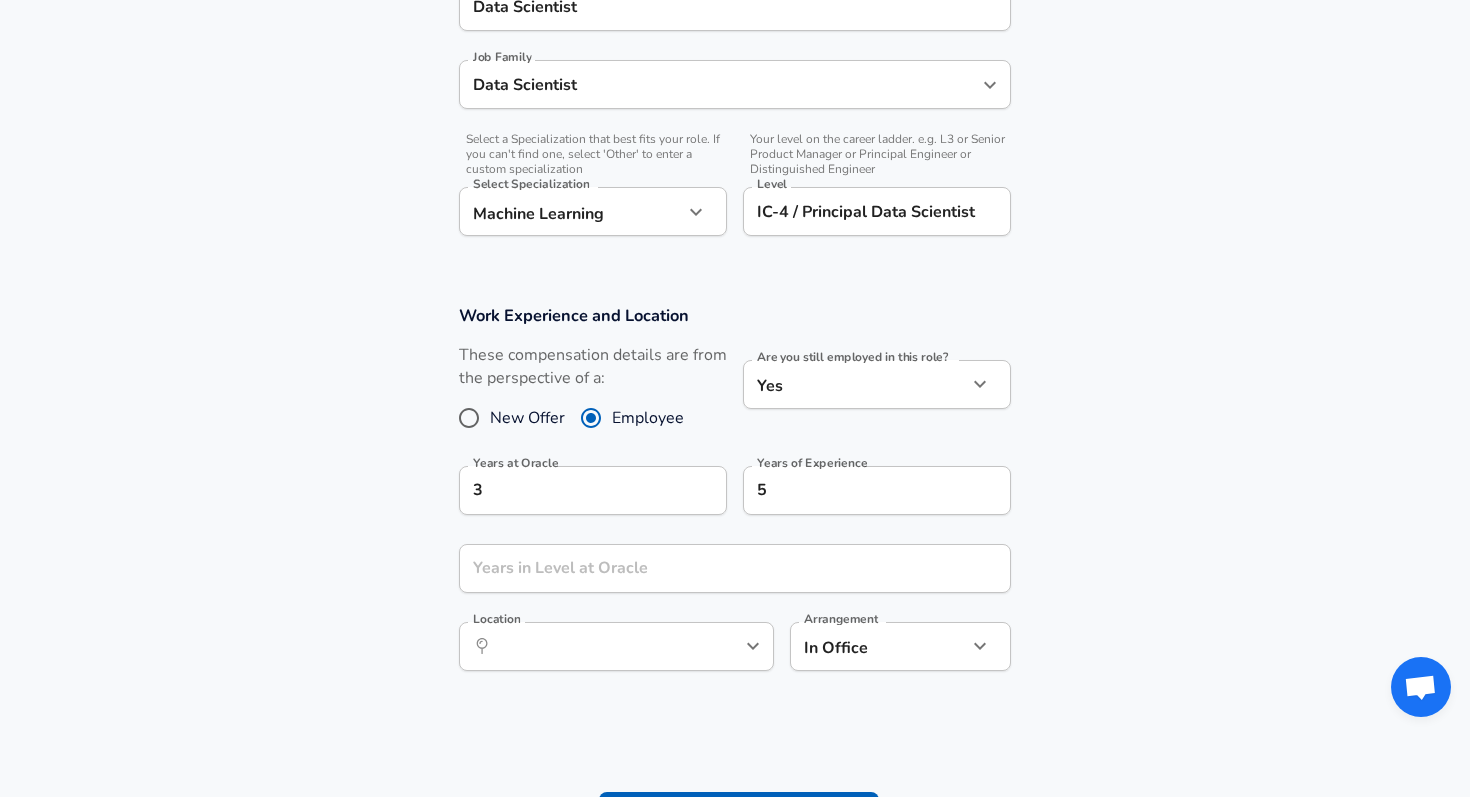 scroll, scrollTop: 599, scrollLeft: 0, axis: vertical 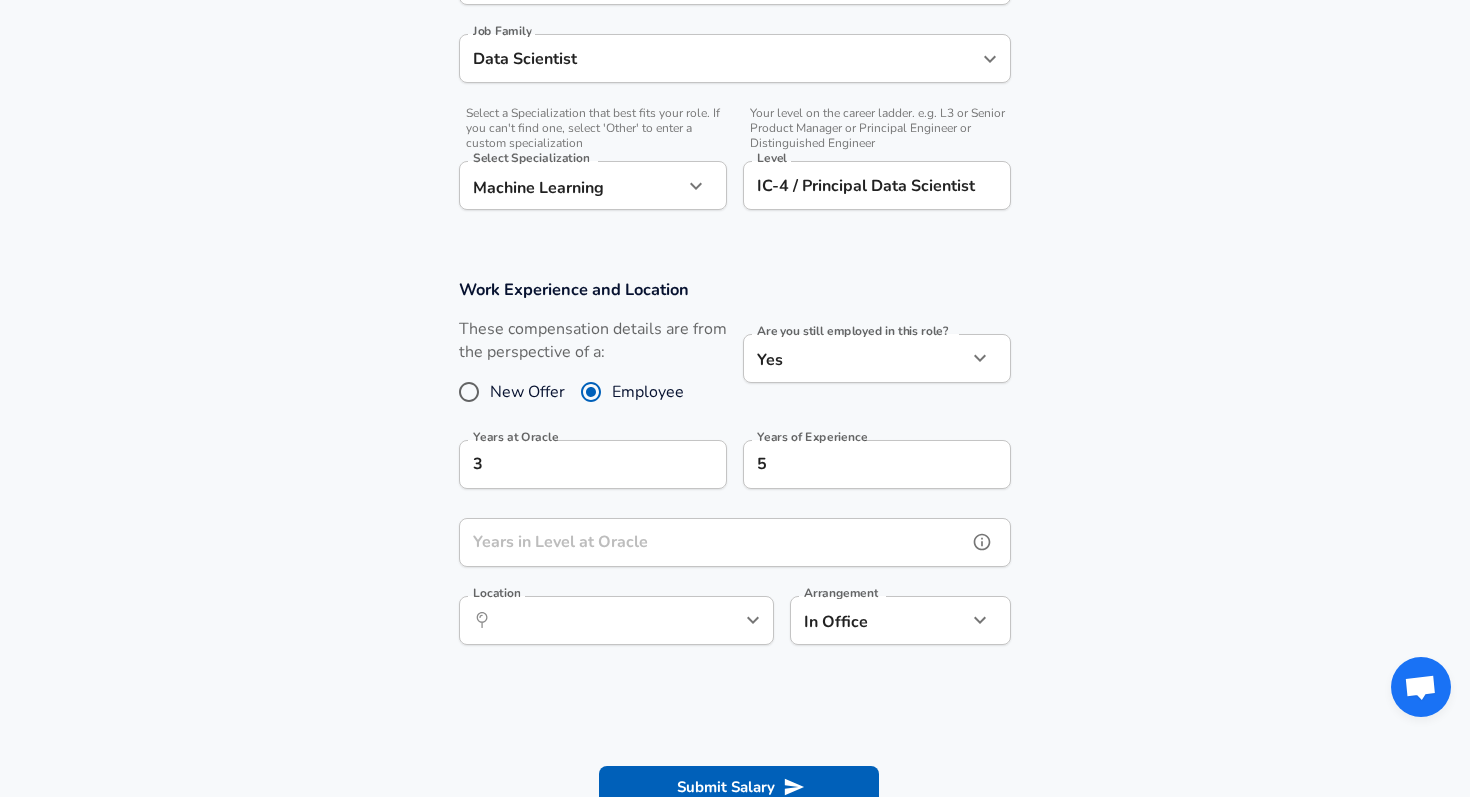 click on "Years in Level at Oracle" at bounding box center (713, 542) 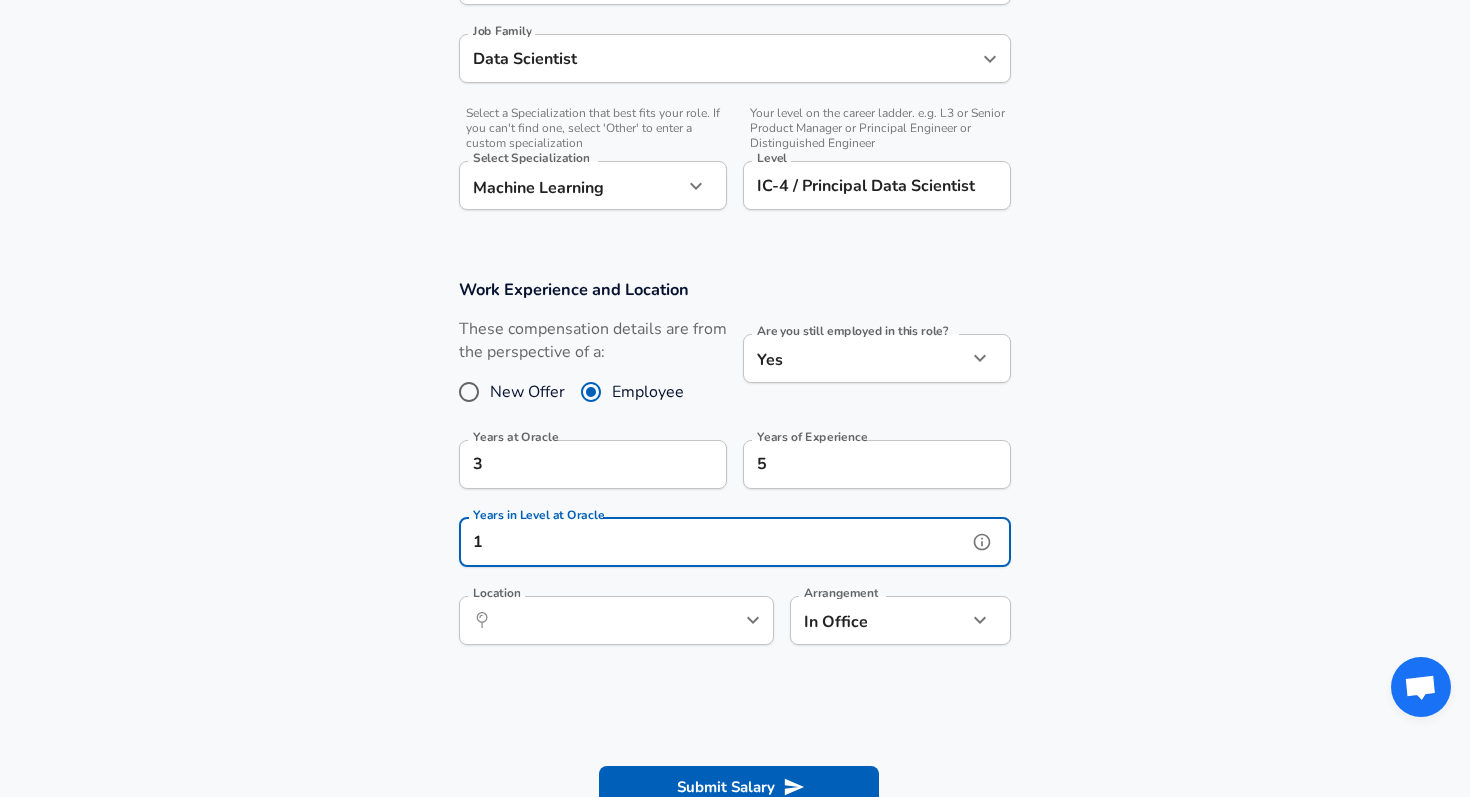 type on "1" 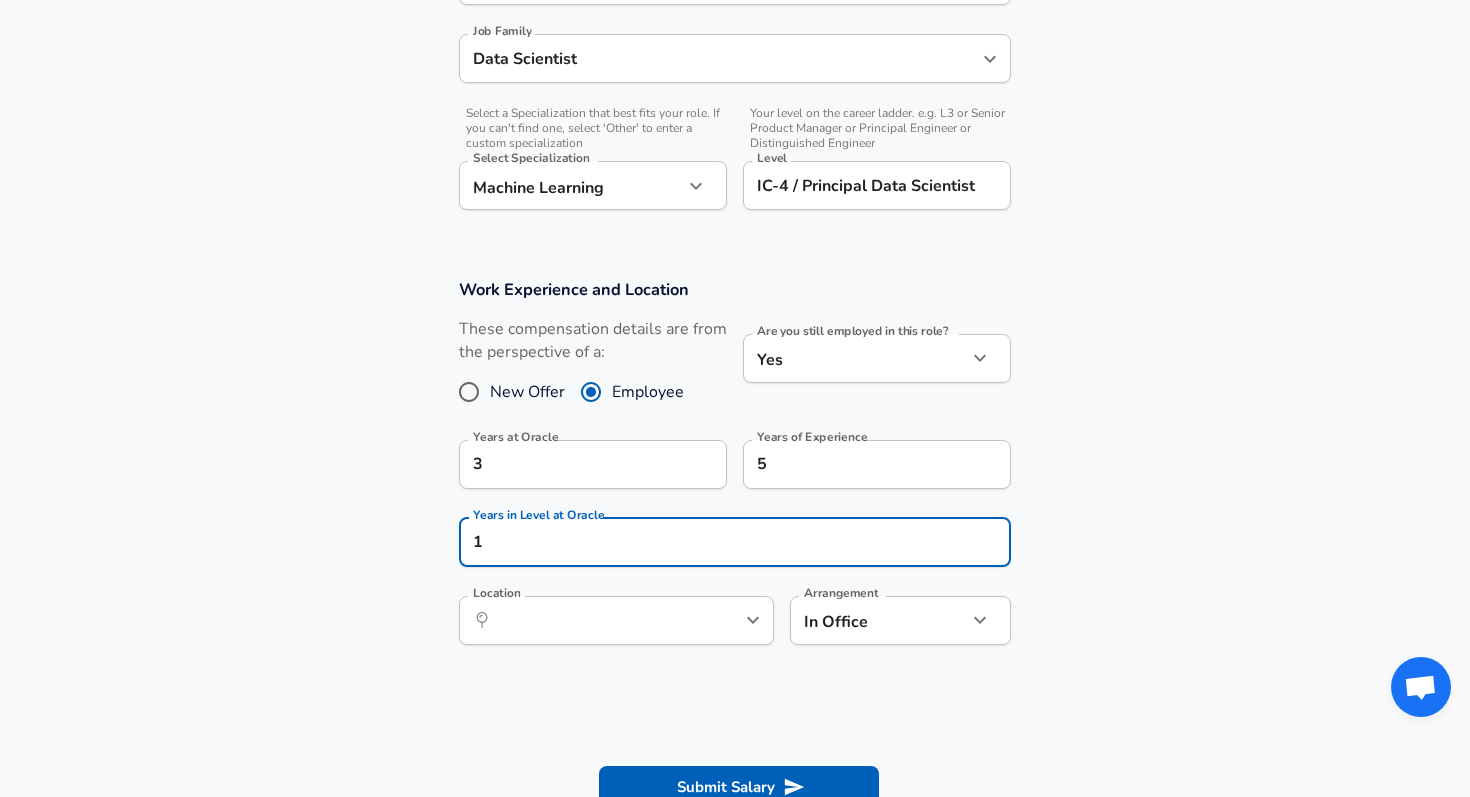 click on "Work Experience and Location These compensation details are from the perspective of a: New Offer Employee Are you still employed in this role? Yes yes Are you still employed in this role? Years at Oracle 3 Years at Oracle Years of Experience 5 Years of Experience Years in Level at Oracle 1 Years in Level at Oracle Location ​ Location Arrangement In Office office Arrangement" at bounding box center (735, 472) 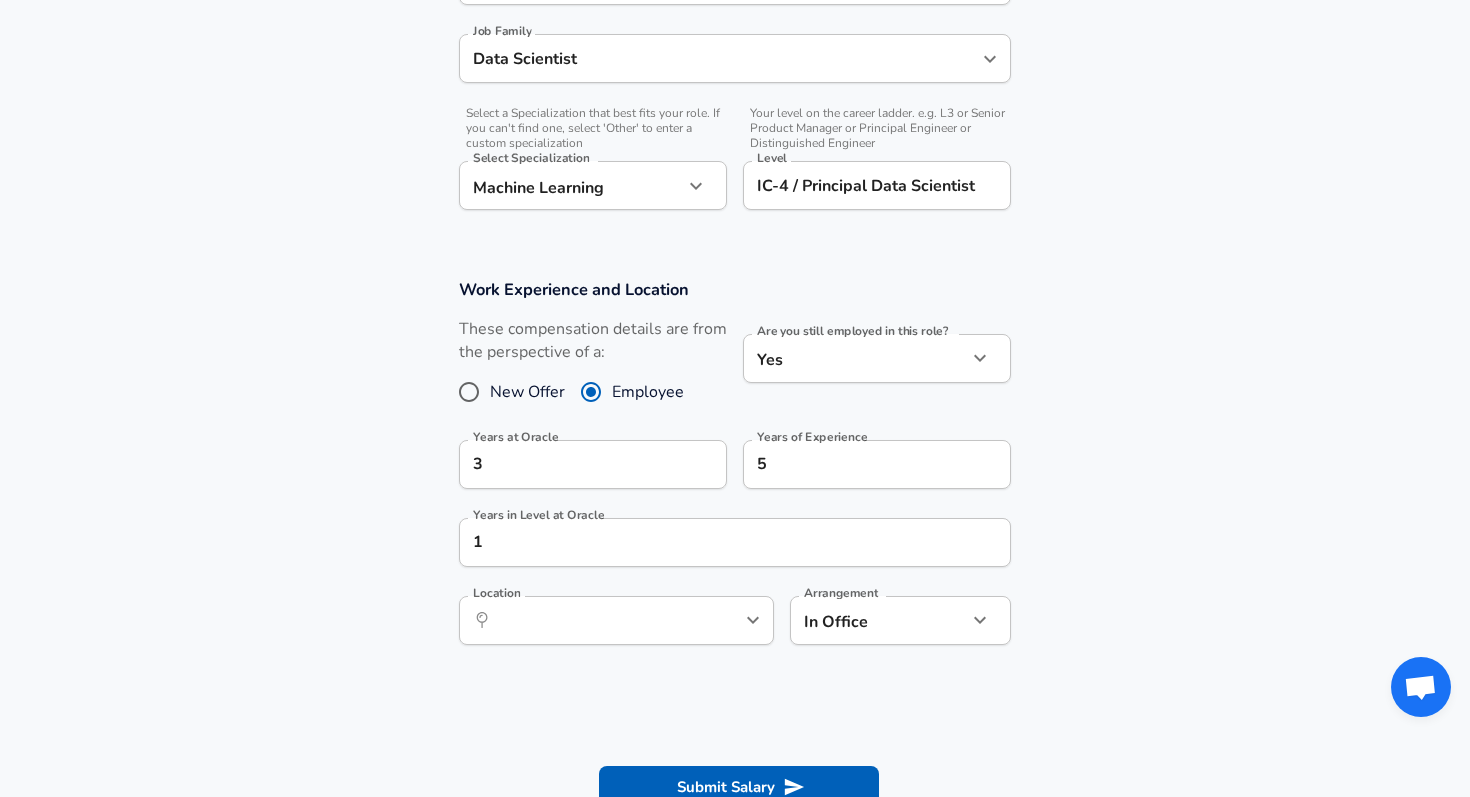 click 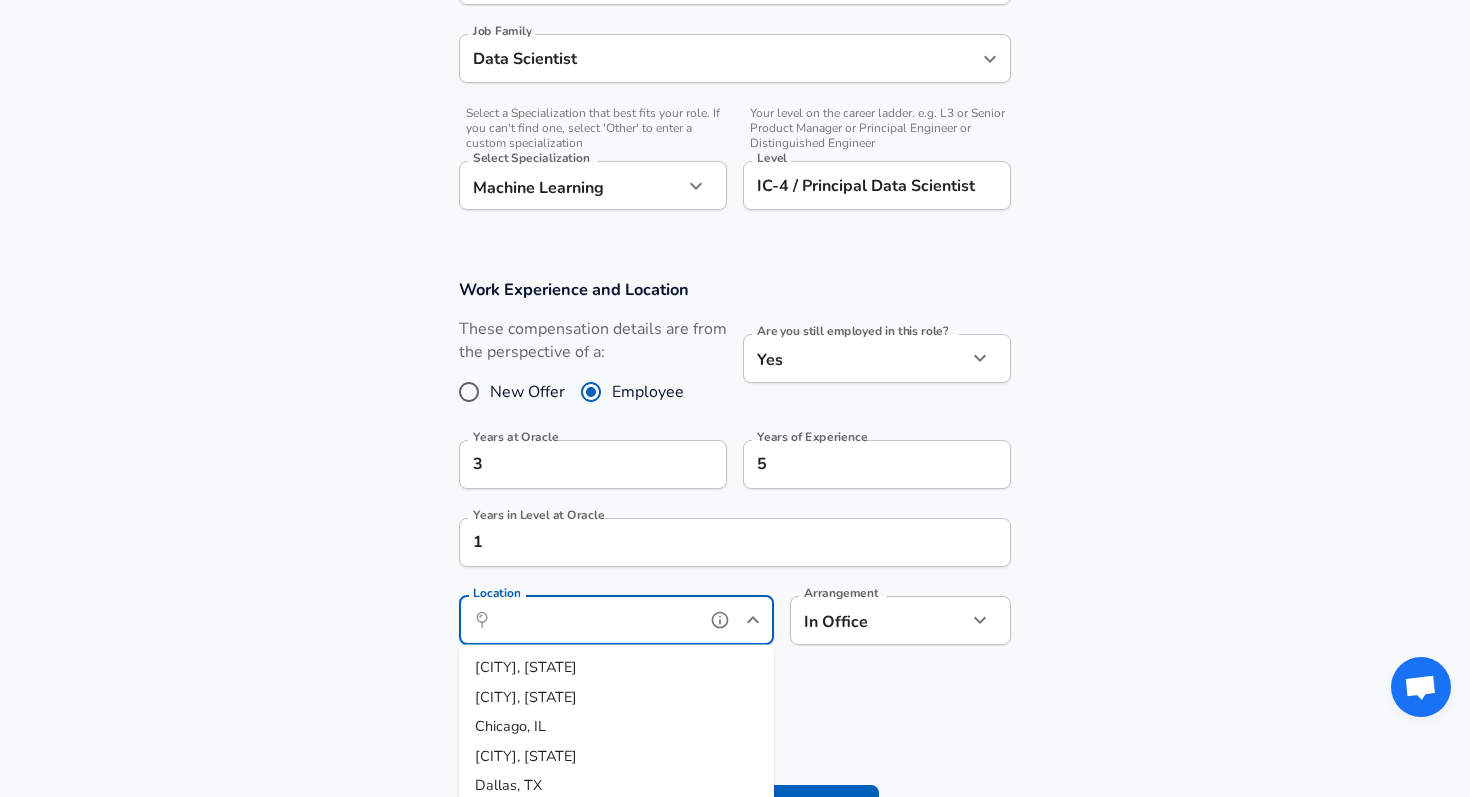 click on "Location" at bounding box center [594, 620] 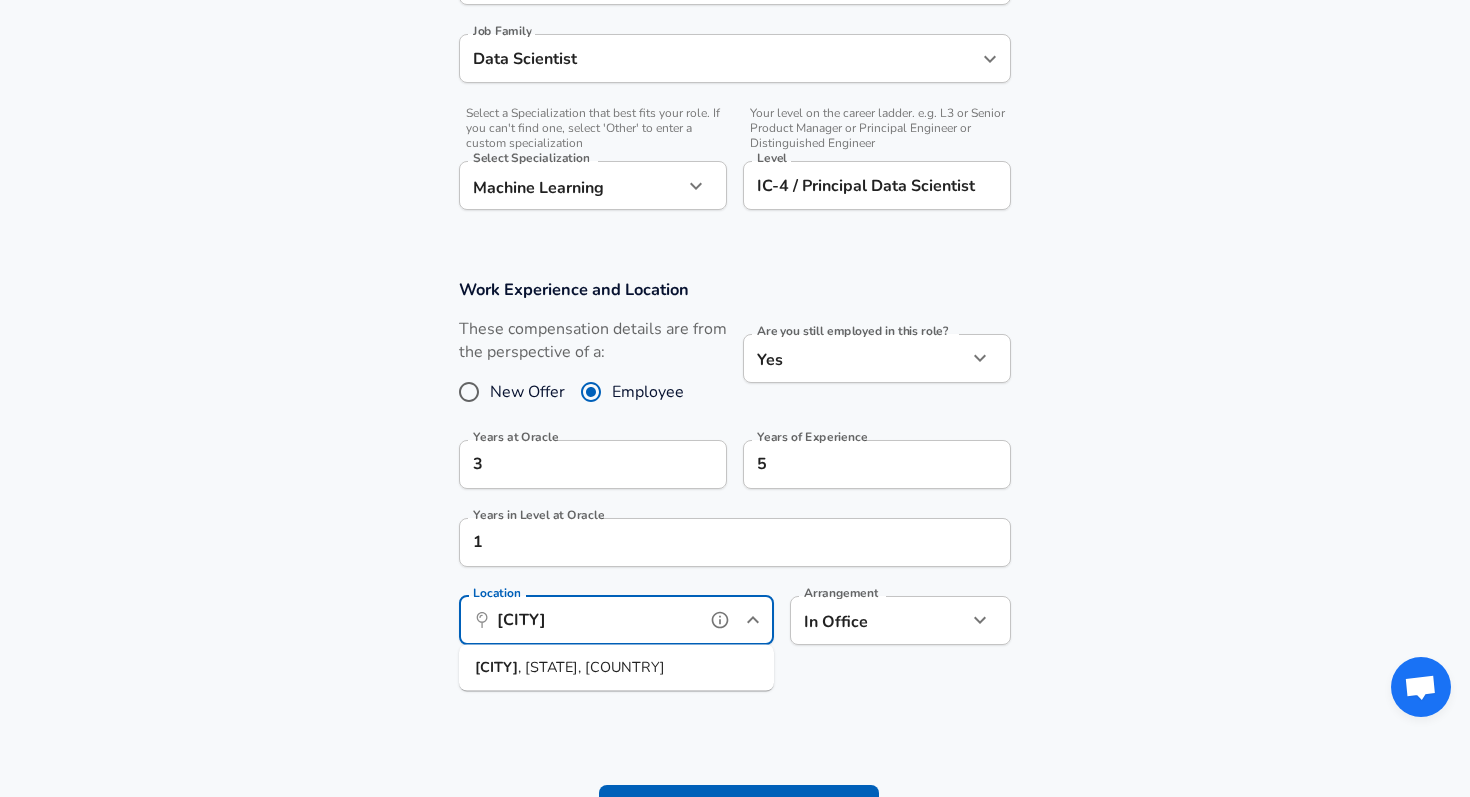 click on ", [STATE], [COUNTRY]" at bounding box center [591, 667] 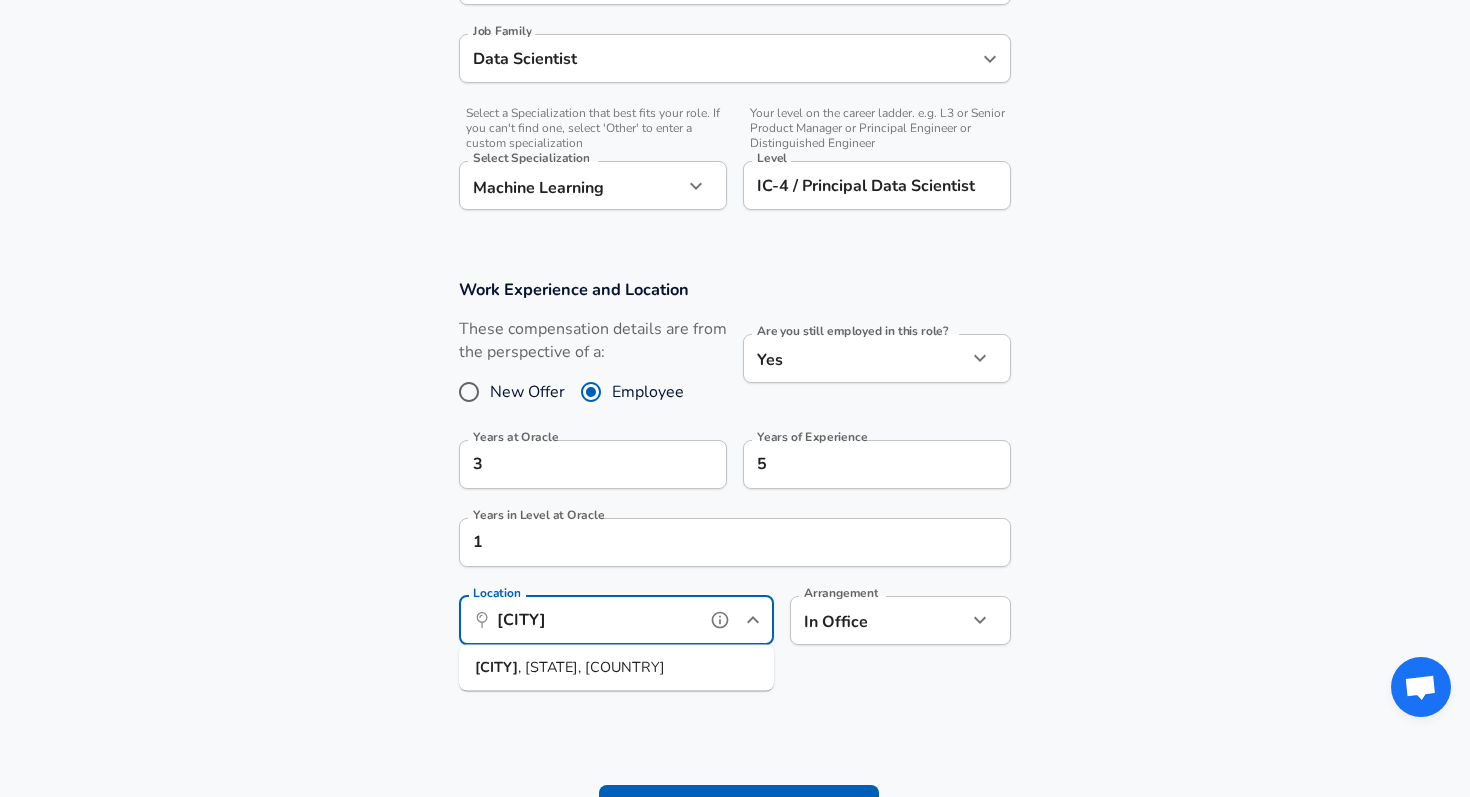type on "[CITY], [STATE], [COUNTRY]" 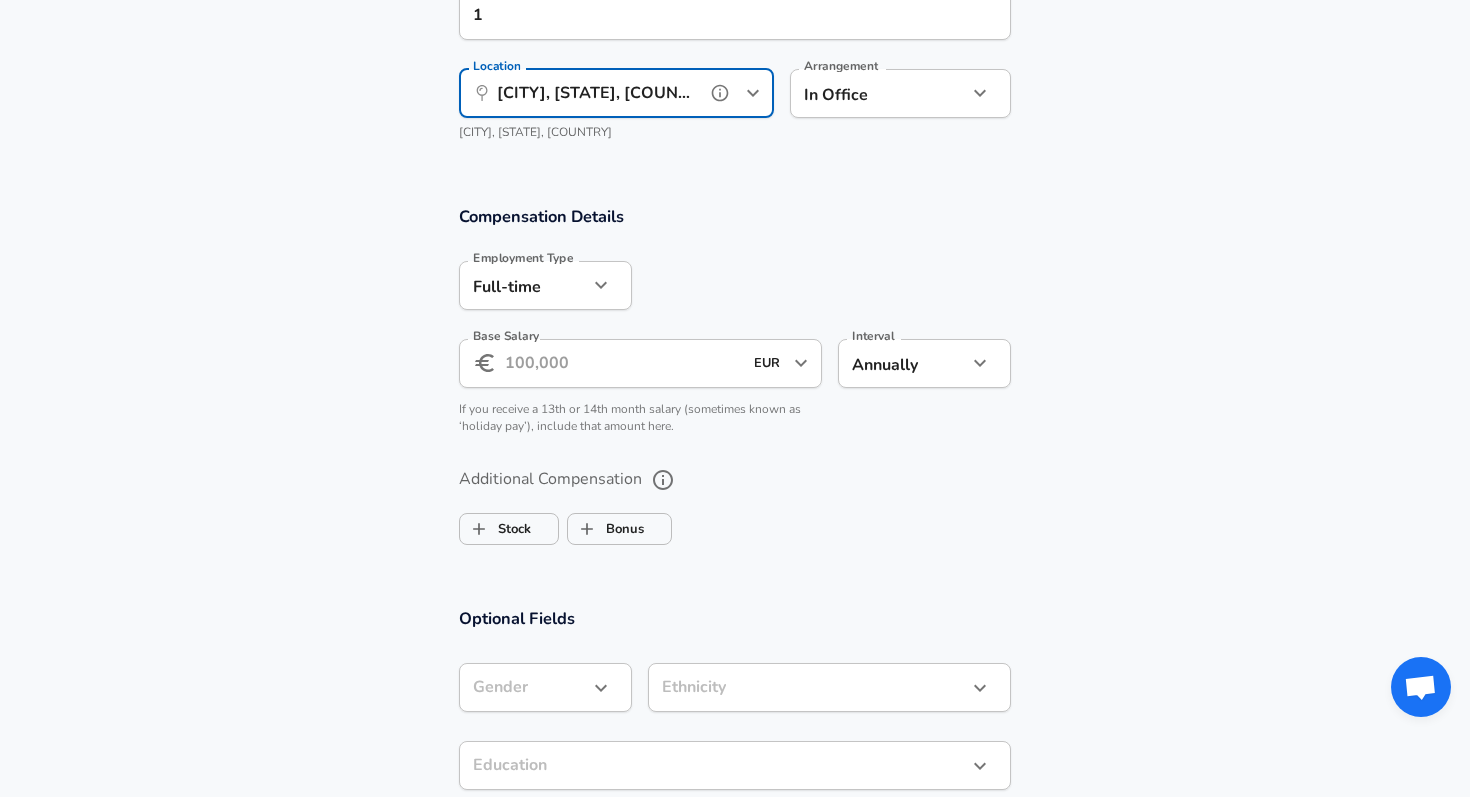 scroll, scrollTop: 992, scrollLeft: 0, axis: vertical 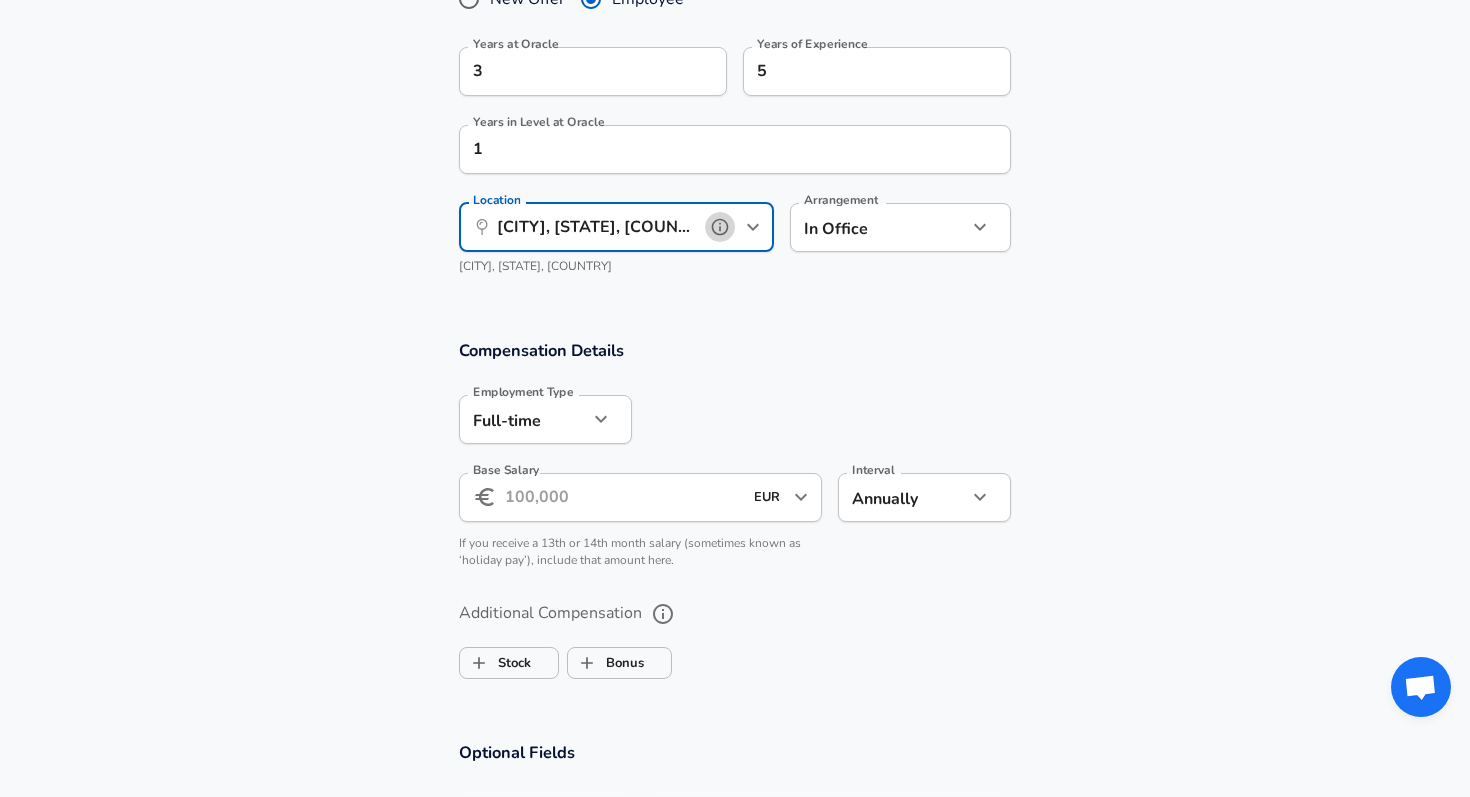 click 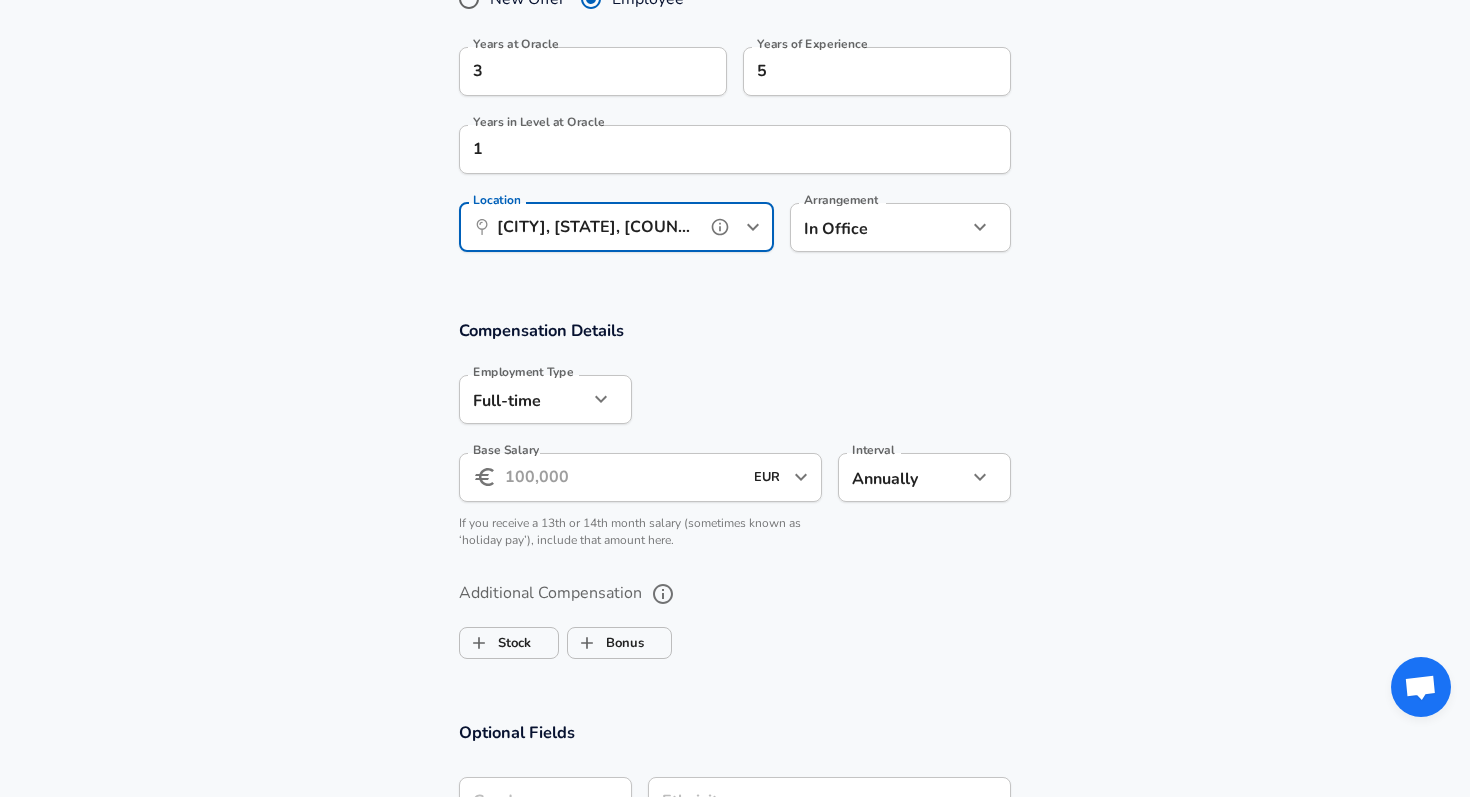 click 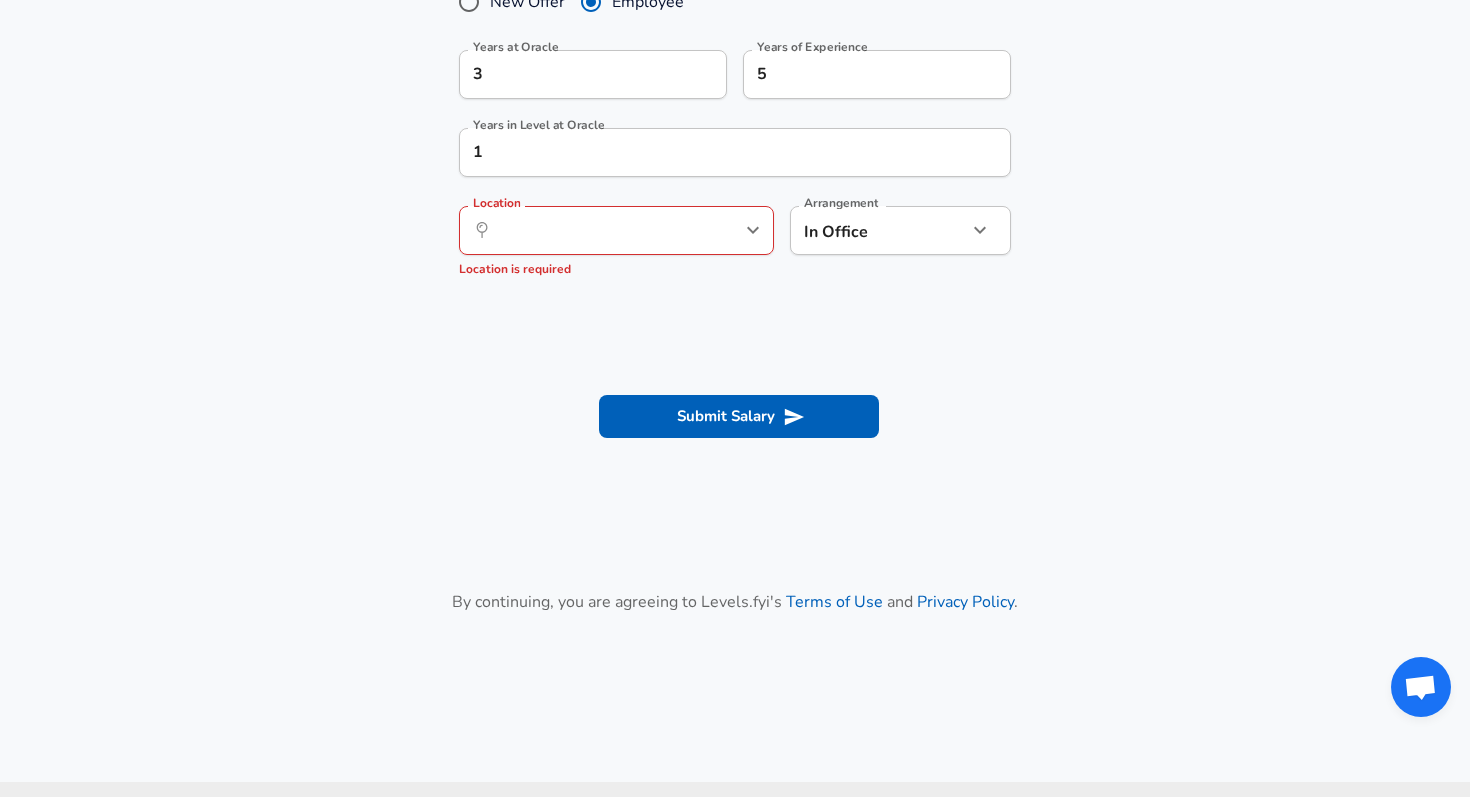 scroll, scrollTop: 950, scrollLeft: 0, axis: vertical 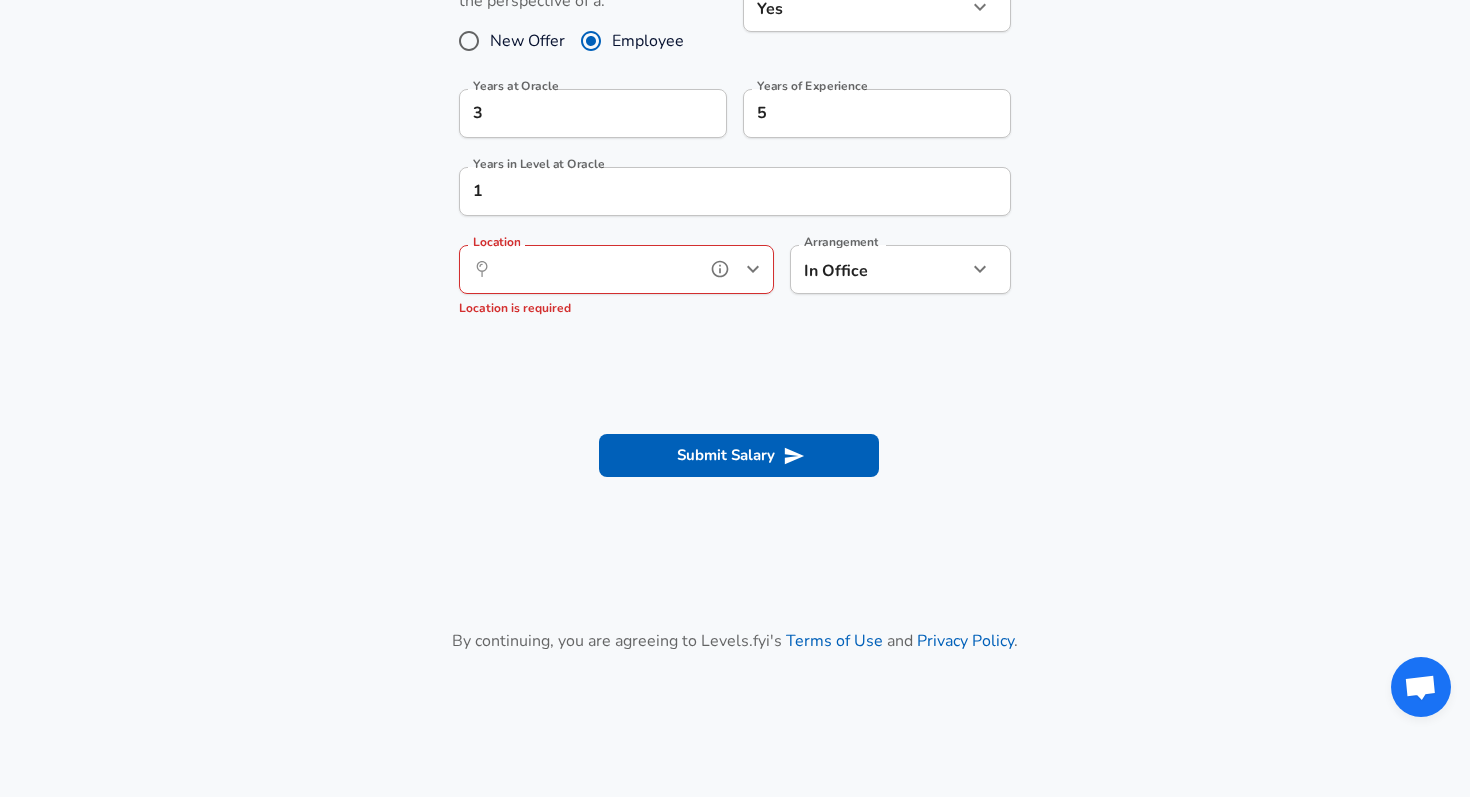 click on "Location" at bounding box center [594, 269] 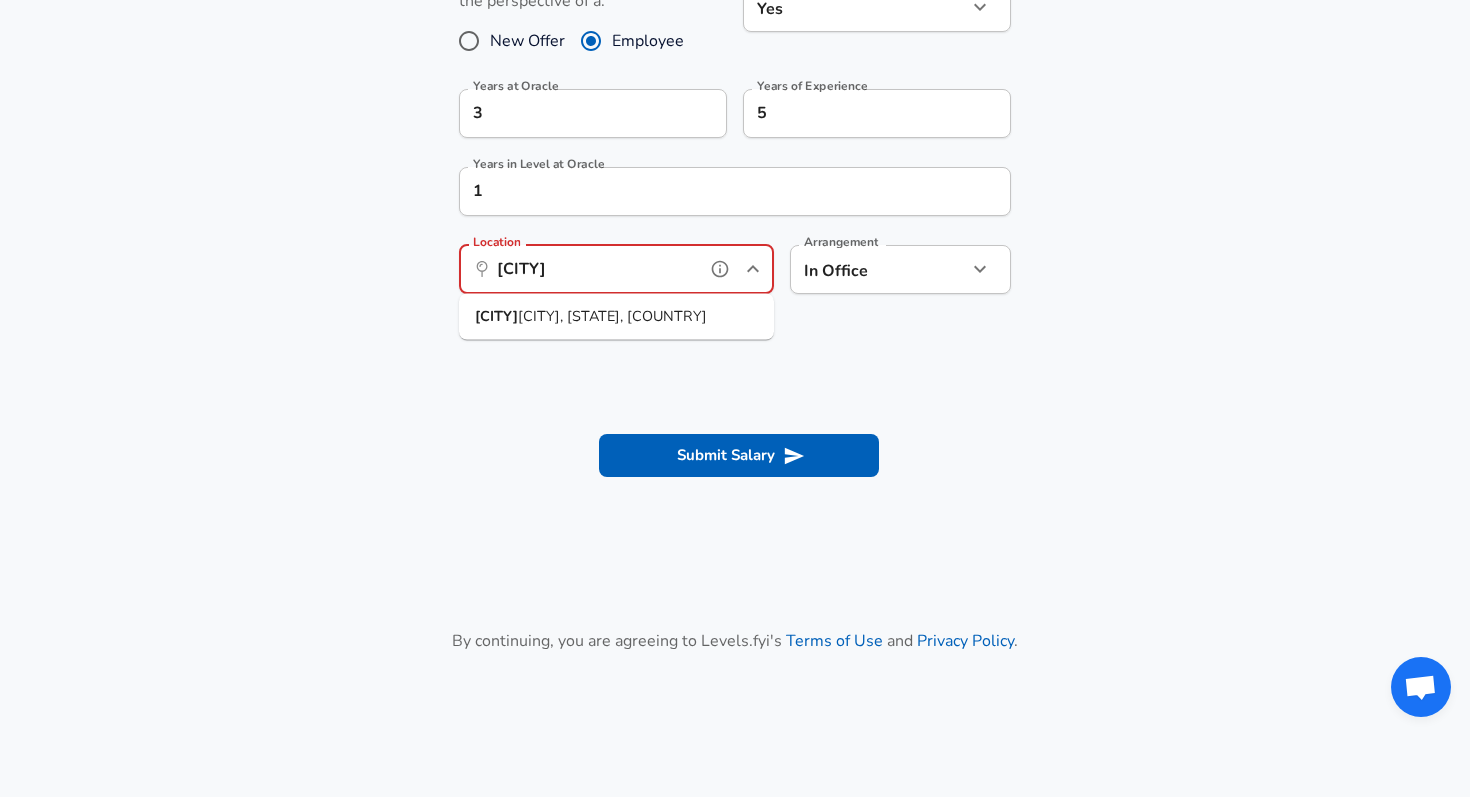 click on "[CITY], [STATE], [COUNTRY]" at bounding box center (616, 317) 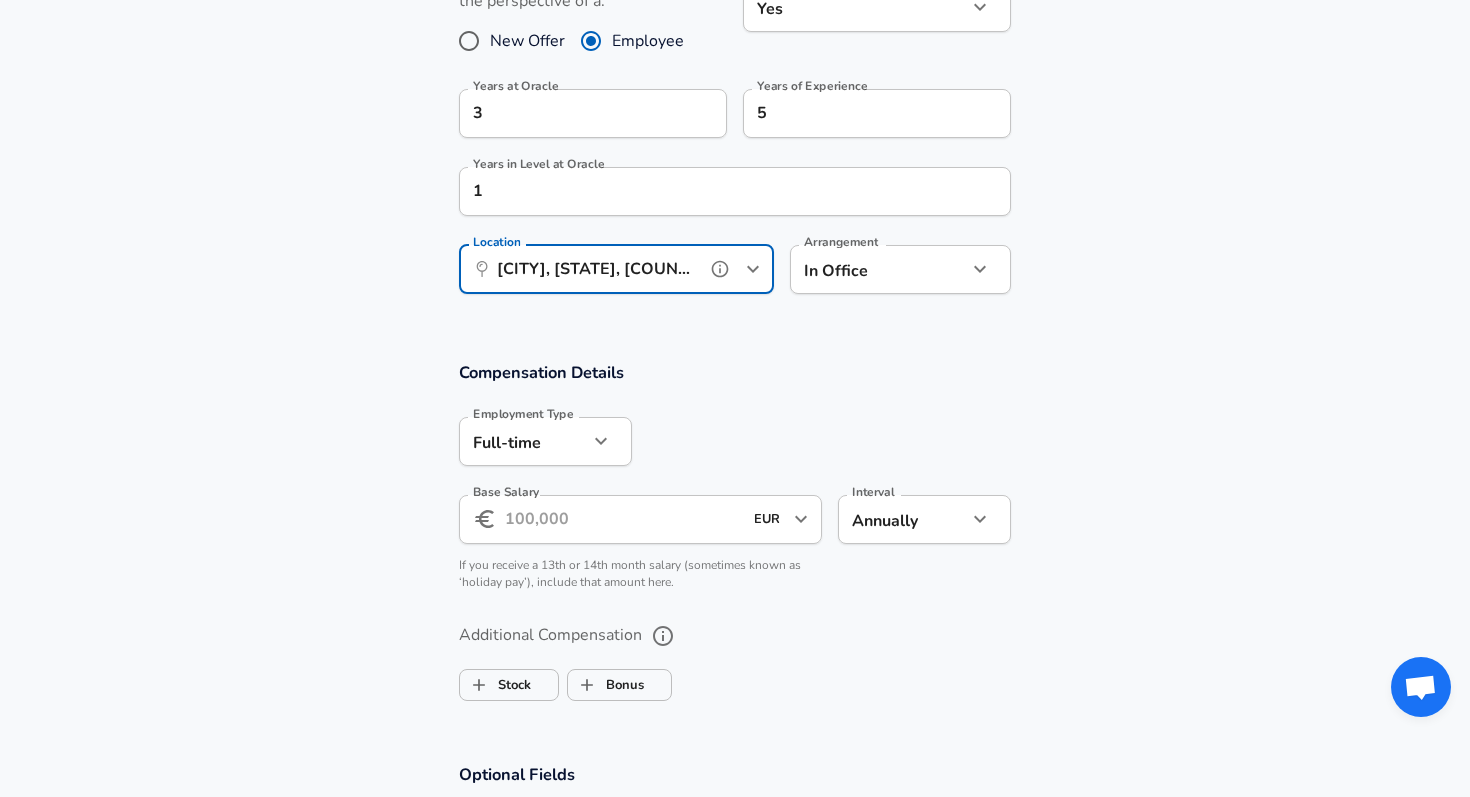 type on "[CITY], [STATE], [COUNTRY]" 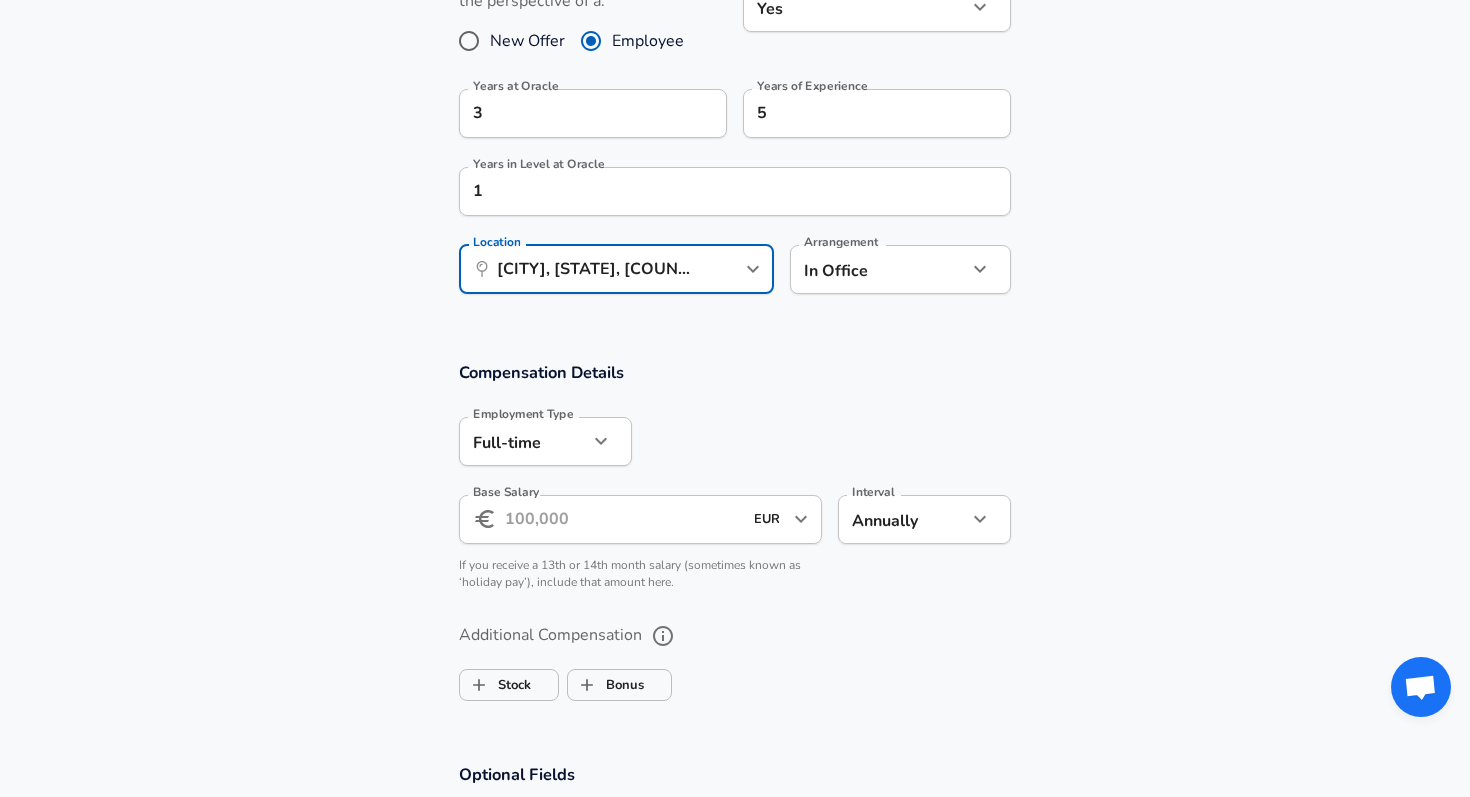click on "We value your privacy We use cookies to enhance your browsing experience, serve personalized ads or content, and analyze our traffic. By clicking "Accept All", you consent to our use of cookies. Customize    Accept All   Customize Consent Preferences   We use cookies to help you navigate efficiently and perform certain functions. You will find detailed information about all cookies under each consent category below. The cookies that are categorized as "Necessary" are stored on your browser as they are essential for enabling the basic functionalities of the site. ...  Show more Necessary Always Active Necessary cookies are required to enable the basic features of this site, such as providing secure log-in or adjusting your consent preferences. These cookies do not store any personally identifiable data. Cookie _GRECAPTCHA Duration 5 months 27 days Description Google Recaptcha service sets this cookie to identify bots to protect the website against malicious spam attacks. Cookie __stripe_mid Duration 1 year MR" at bounding box center (735, -552) 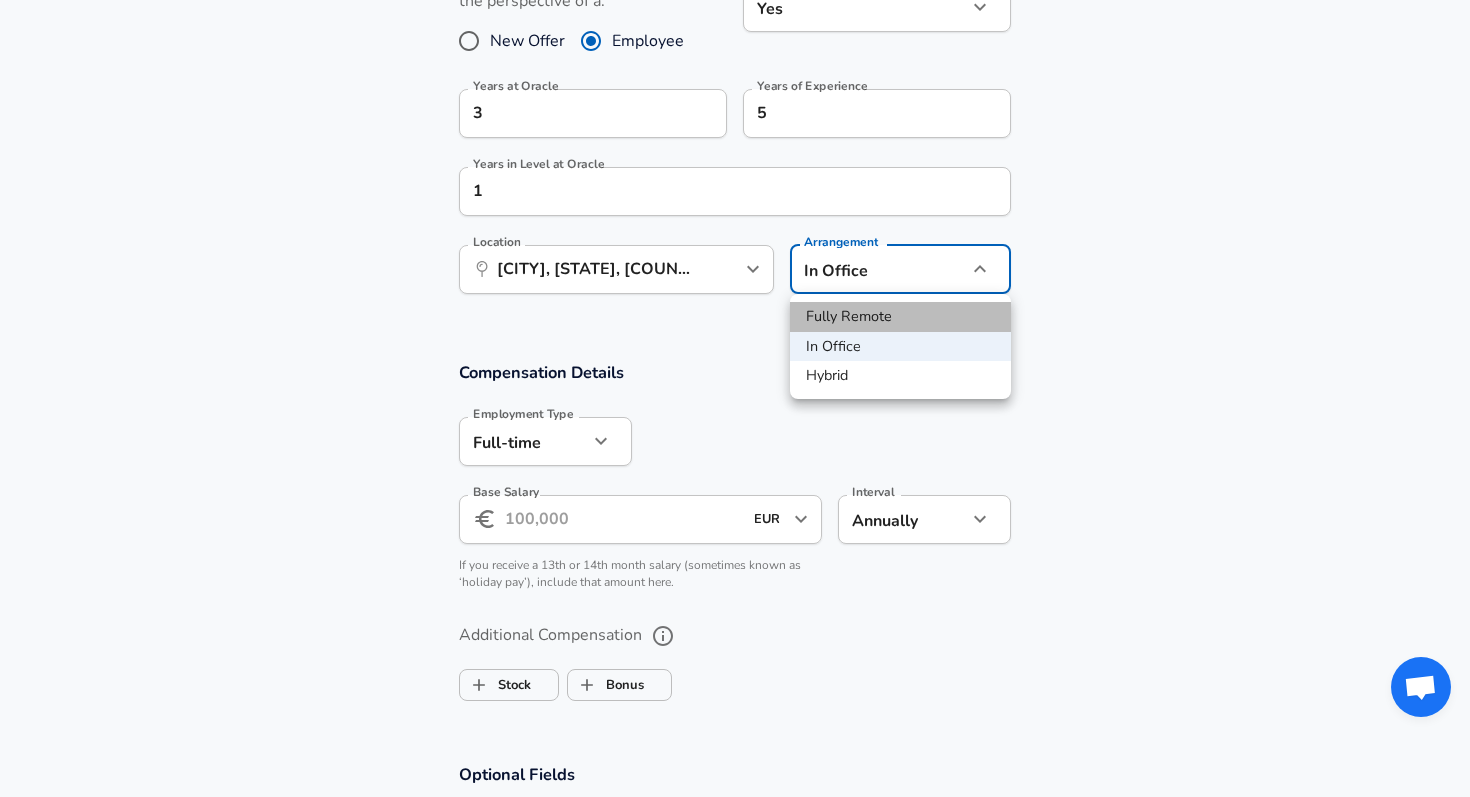 click on "Fully Remote" at bounding box center (900, 317) 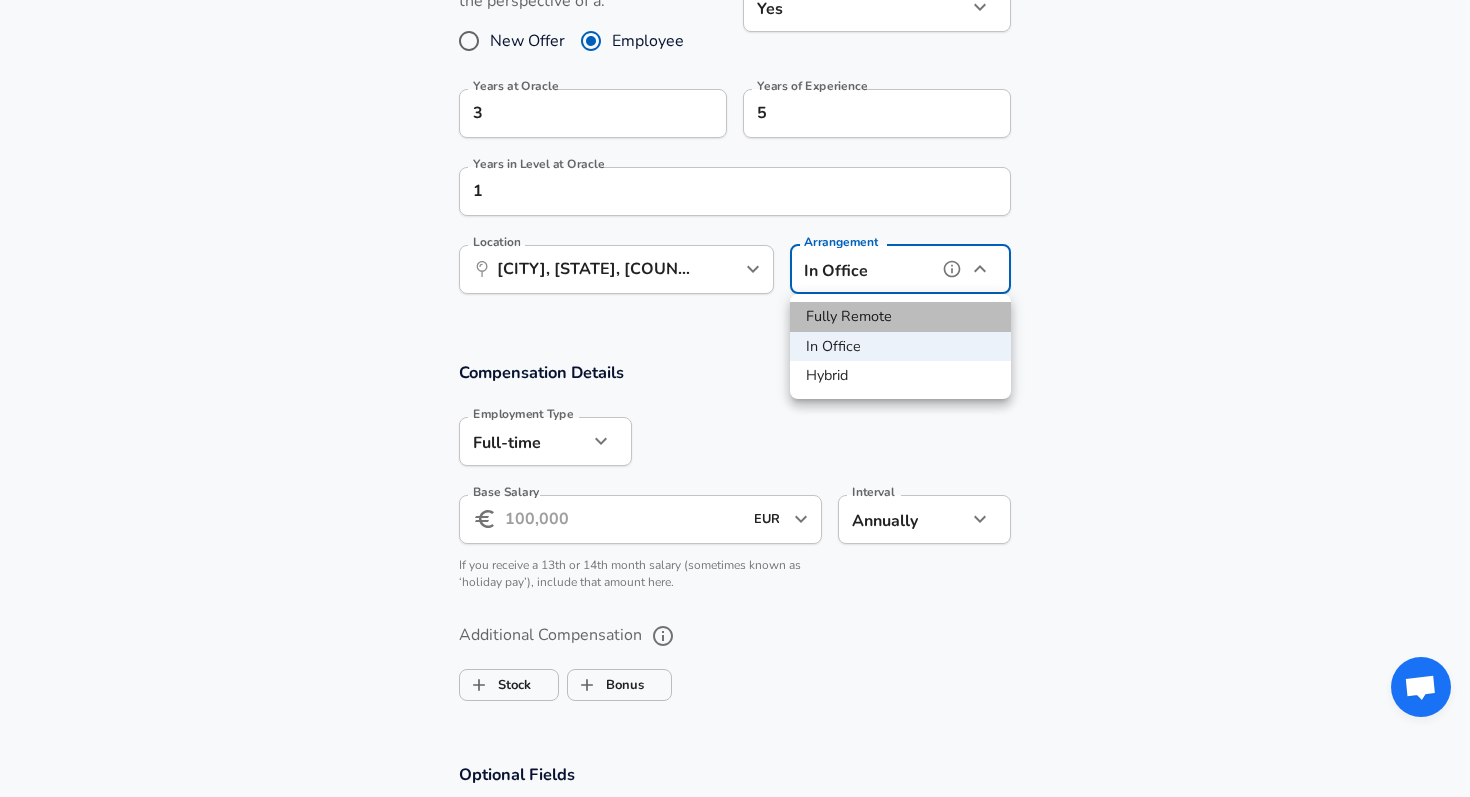 type on "remote" 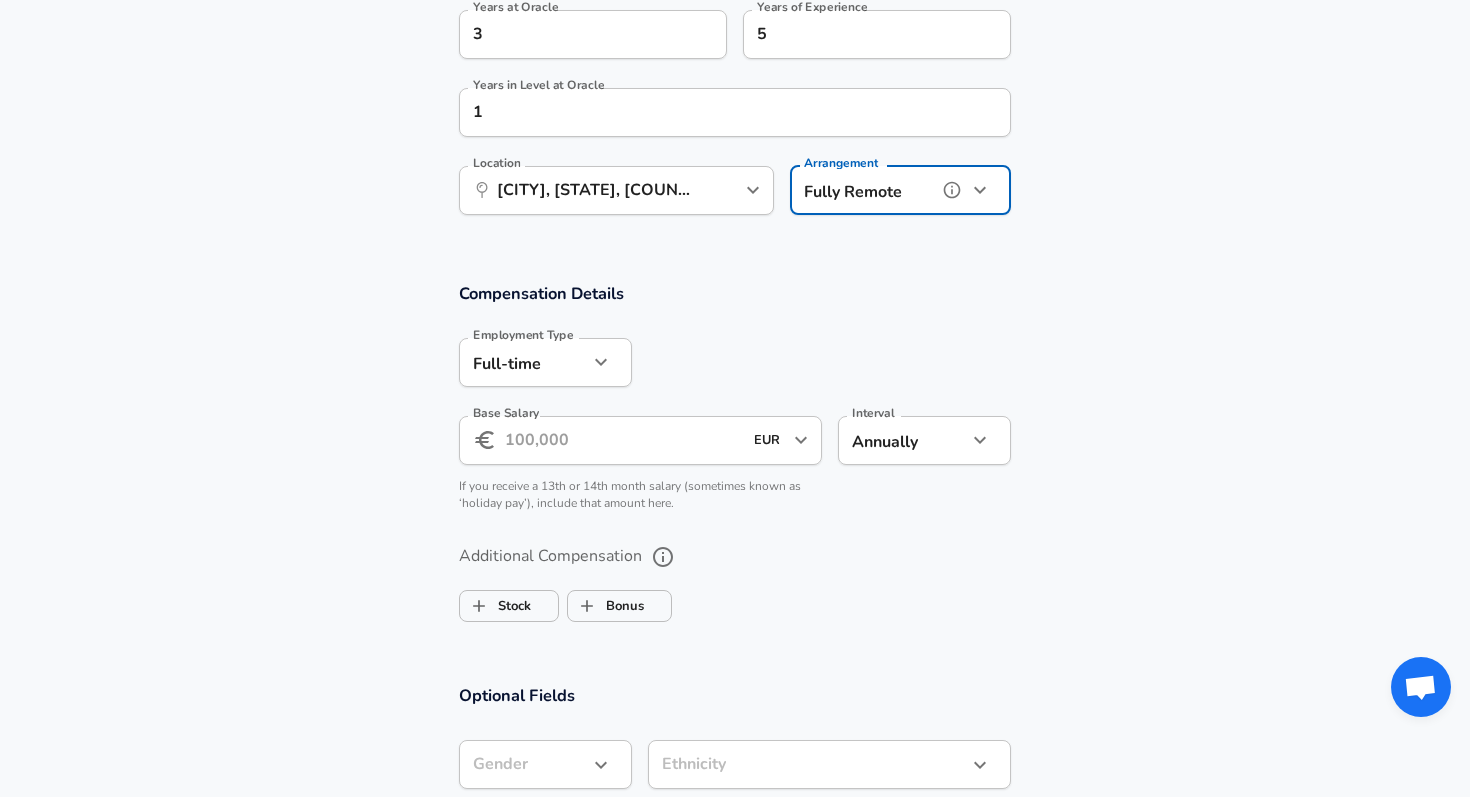 scroll, scrollTop: 1043, scrollLeft: 0, axis: vertical 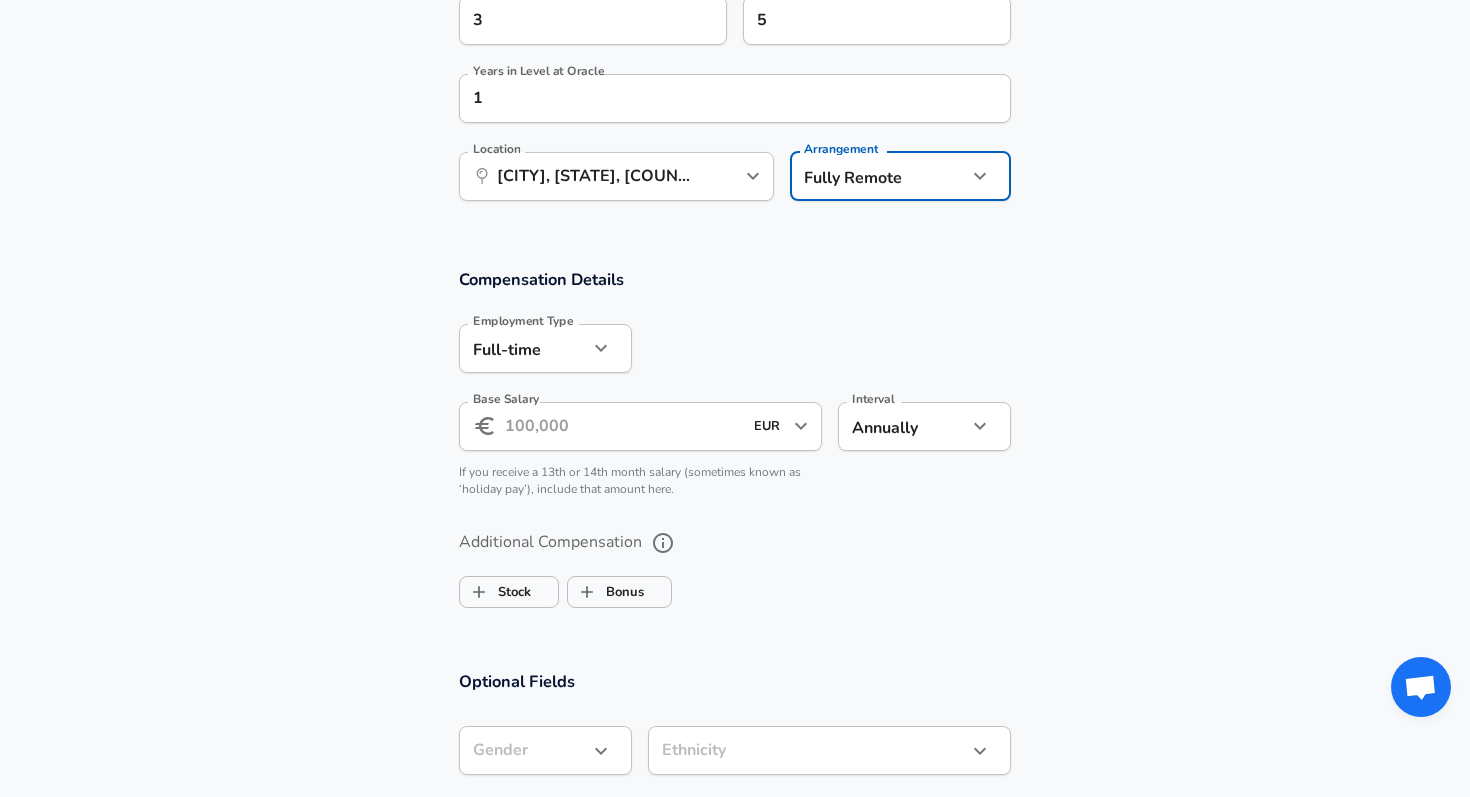 click on "Base Salary" at bounding box center (623, 426) 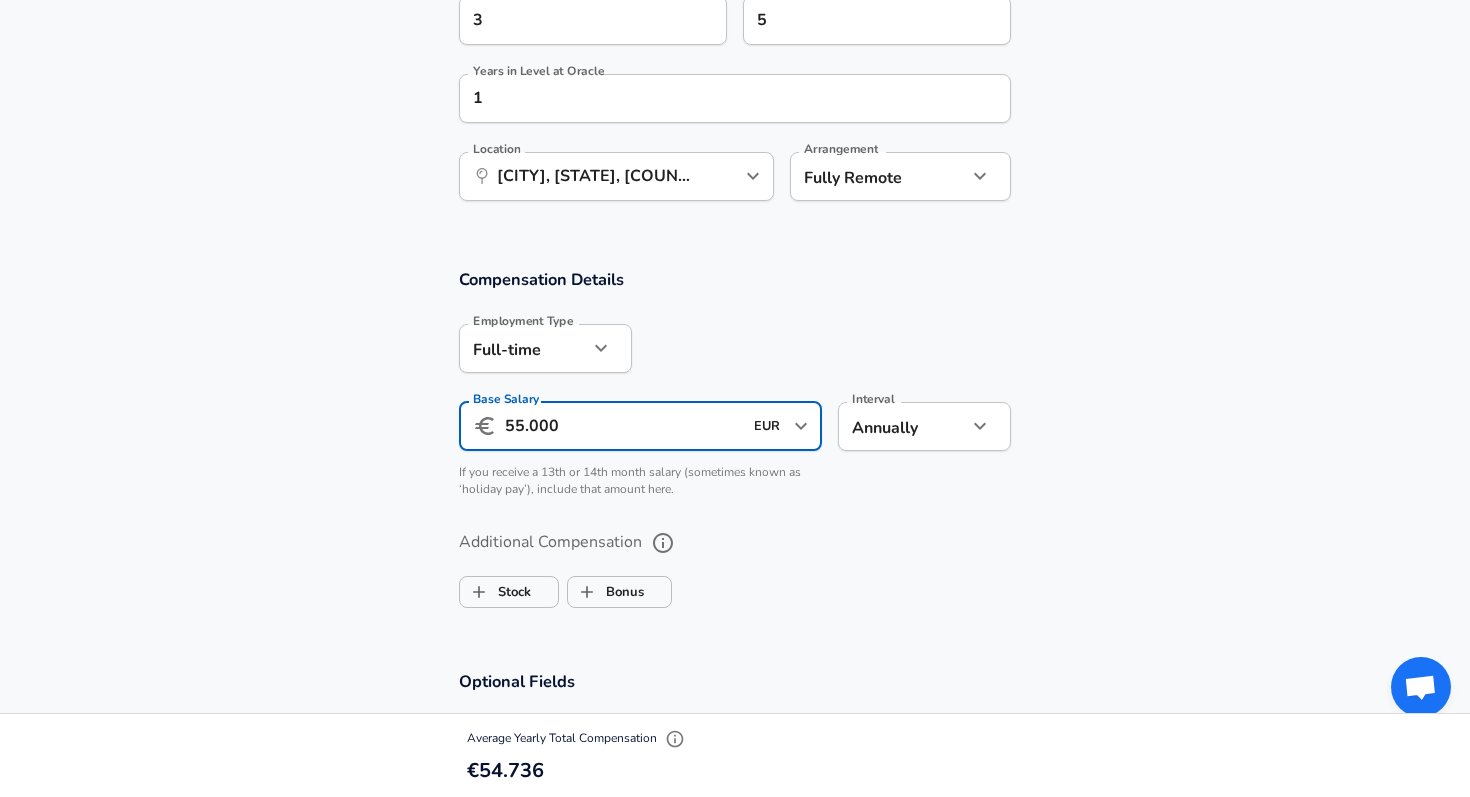 type on "55.000" 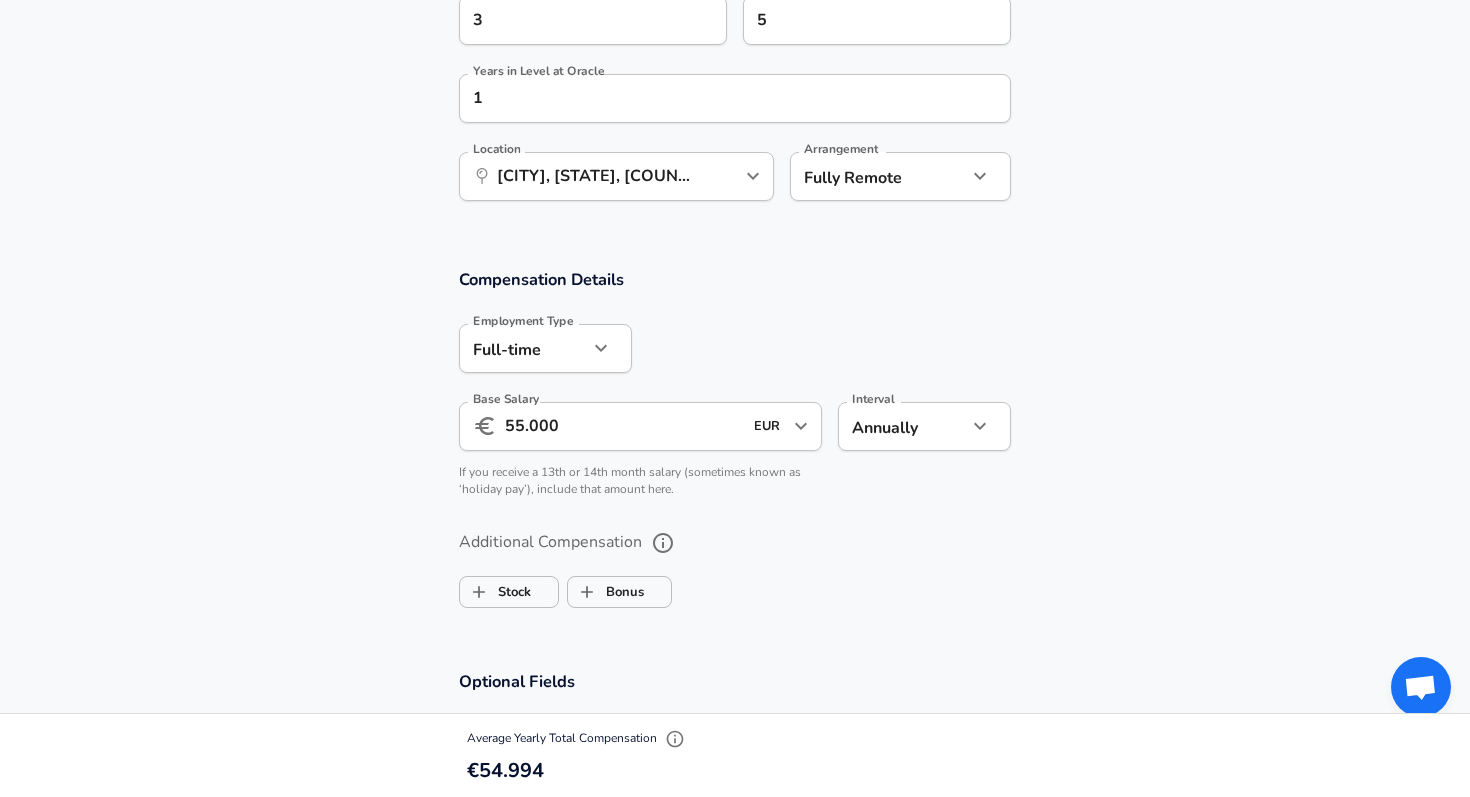 click on "Stock Bonus" at bounding box center [735, 588] 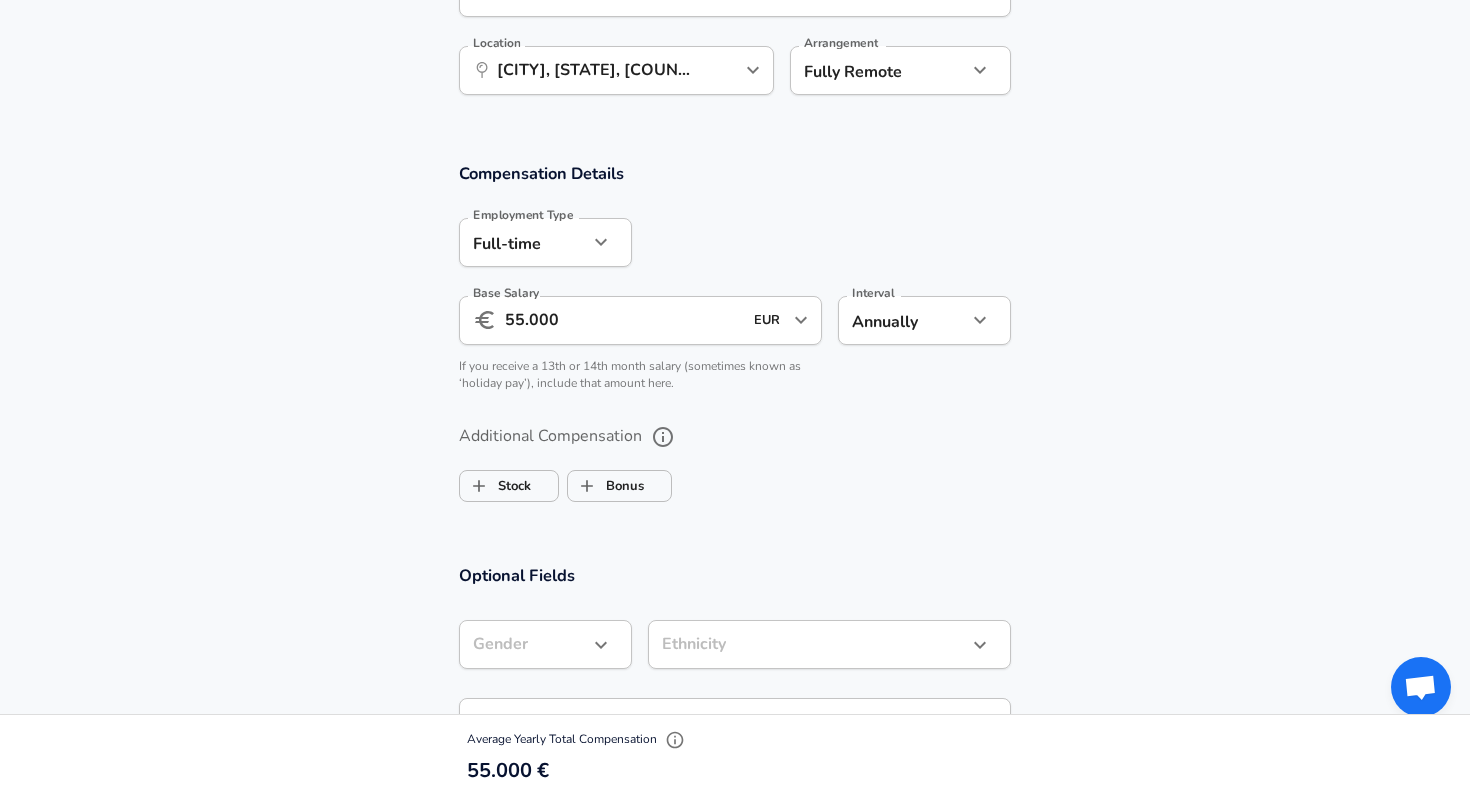 scroll, scrollTop: 1152, scrollLeft: 0, axis: vertical 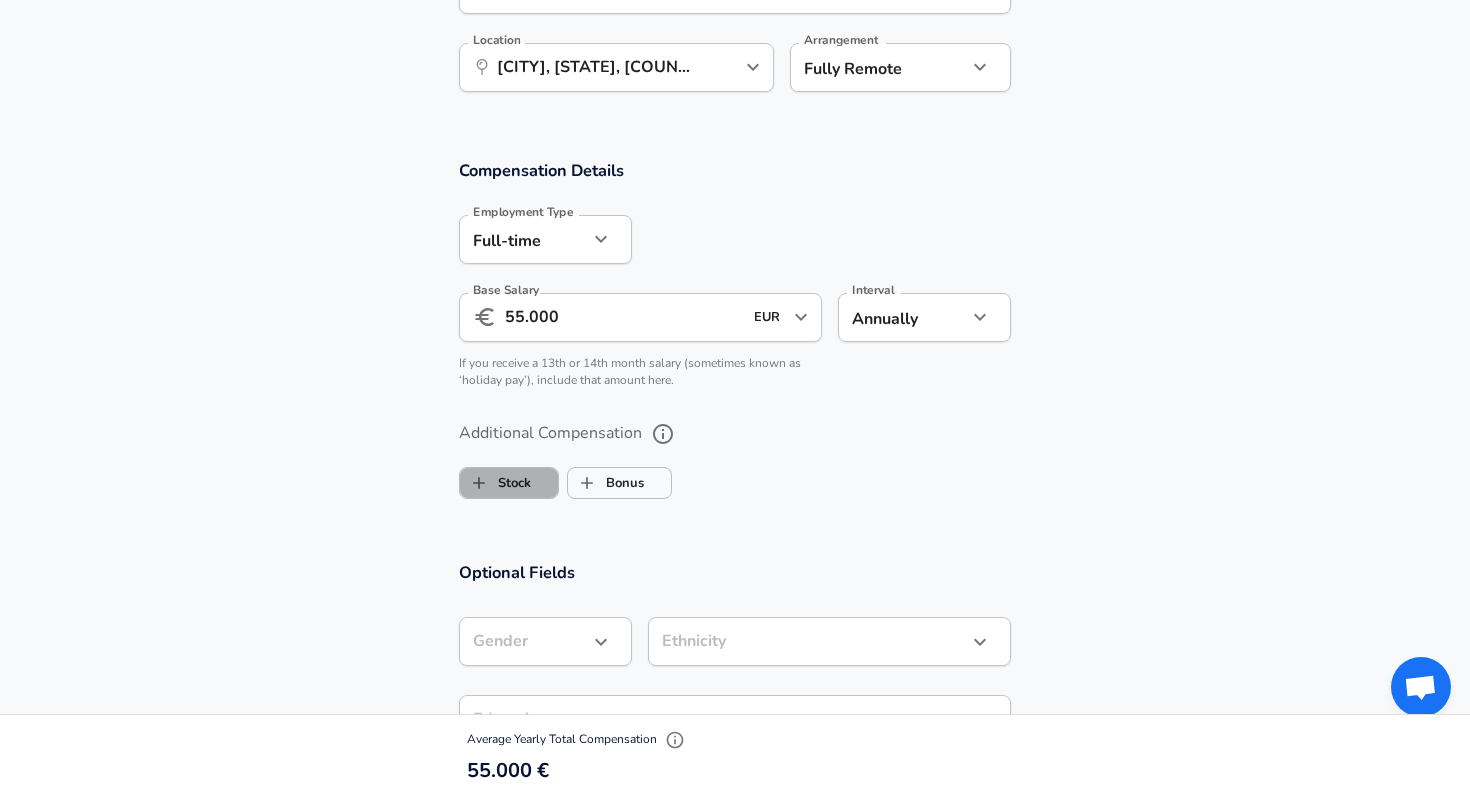 click on "Stock" at bounding box center (495, 483) 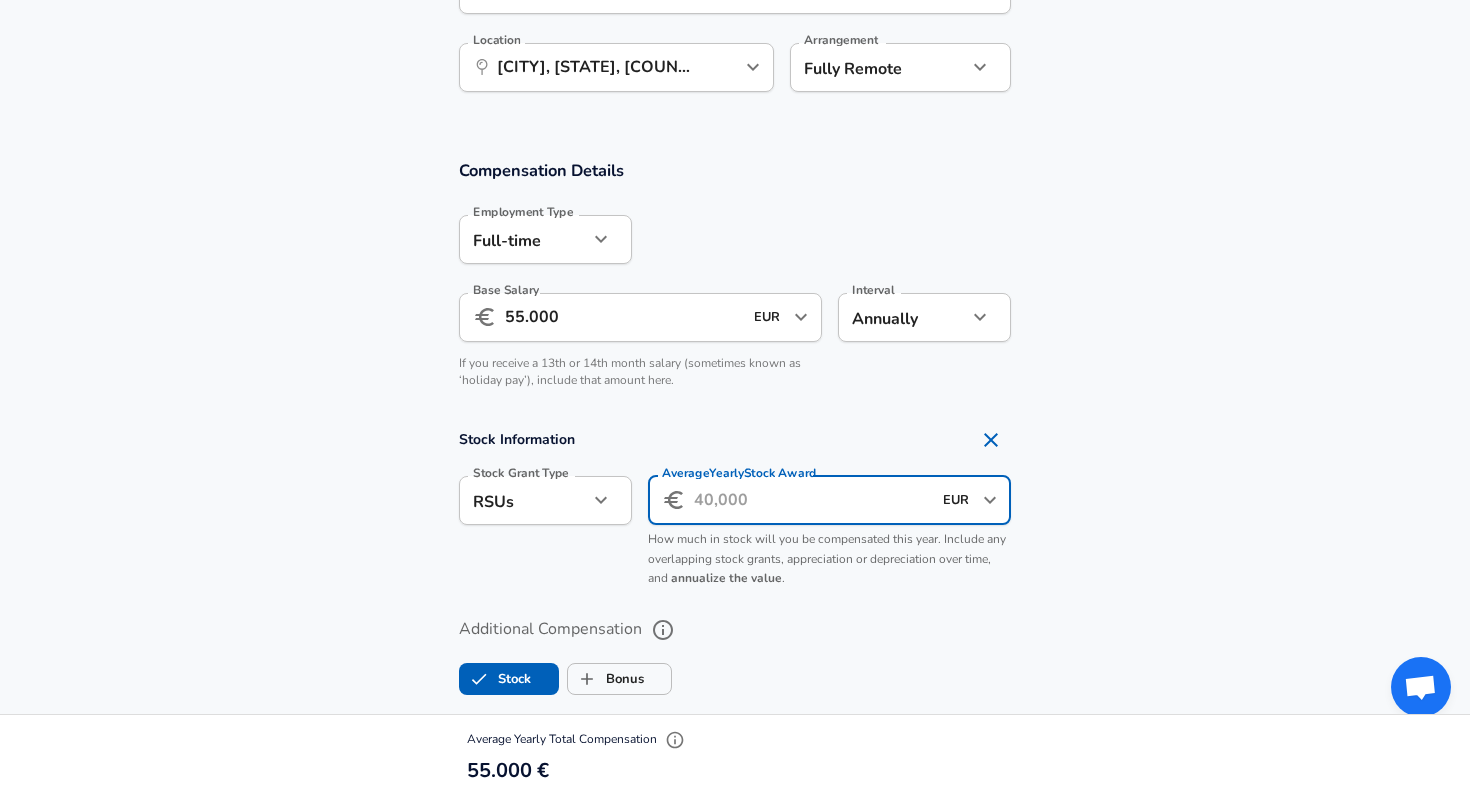 click on "Average  Yearly  Stock Award" at bounding box center (812, 500) 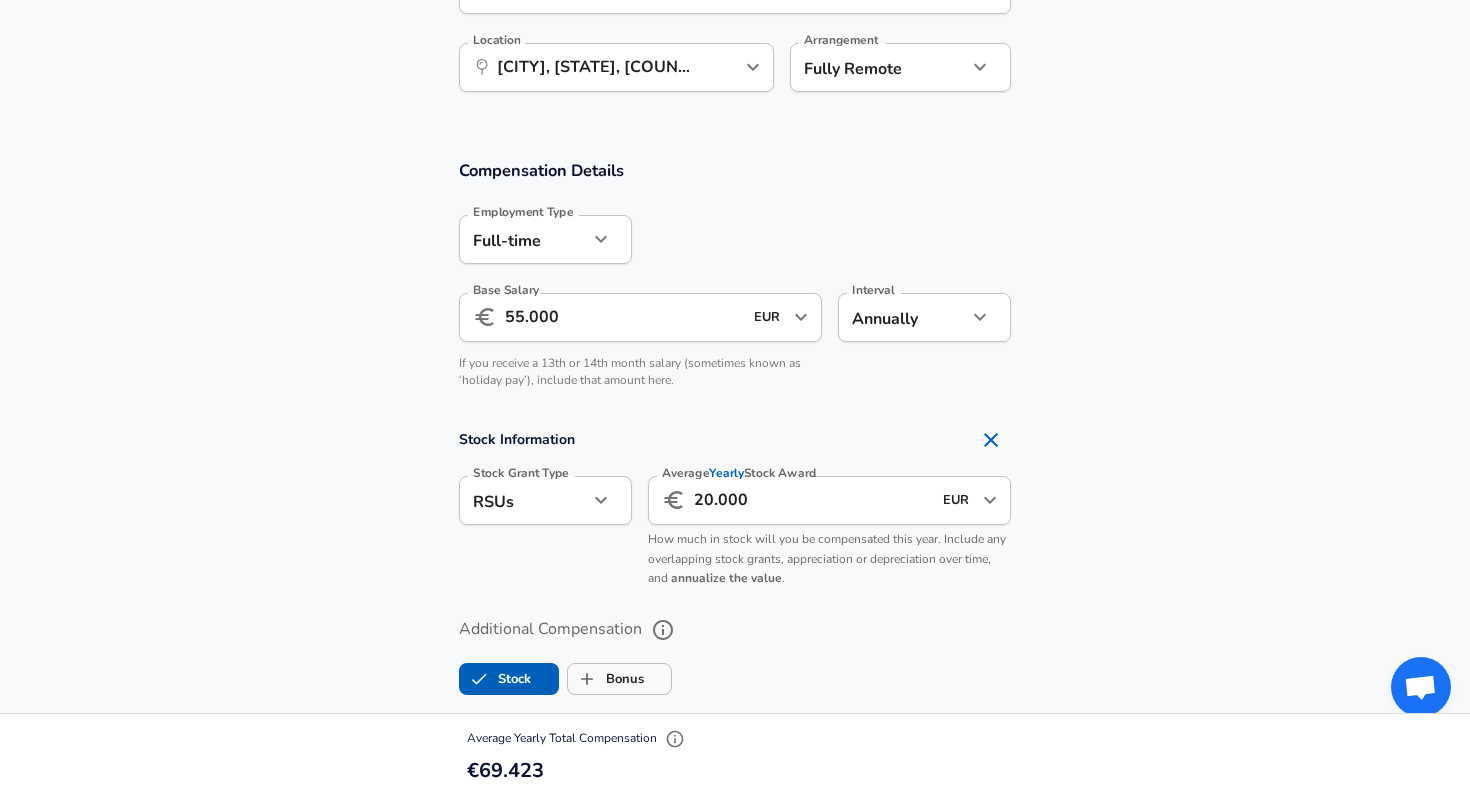 click on "Additional Compensation" at bounding box center (735, 630) 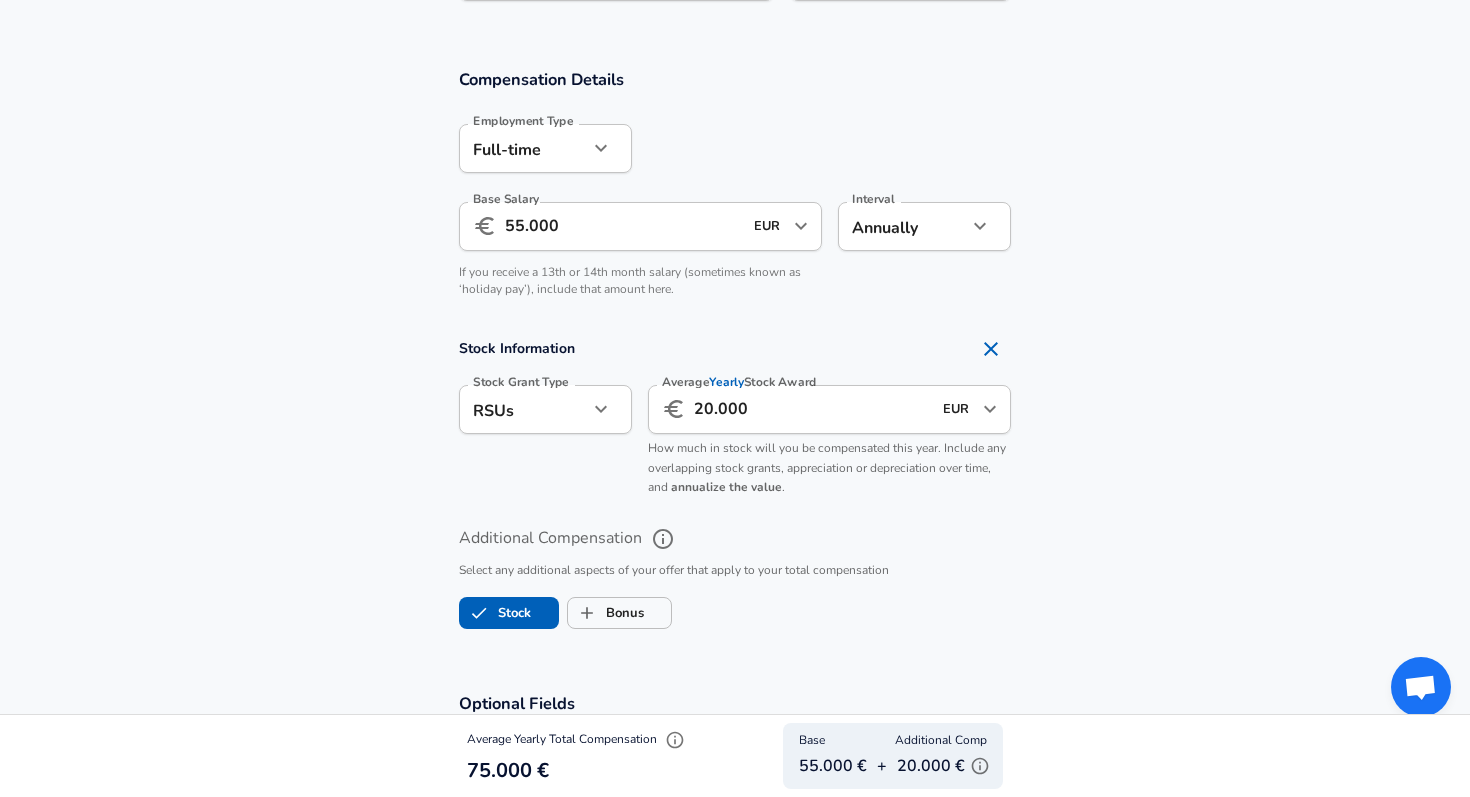 scroll, scrollTop: 1250, scrollLeft: 0, axis: vertical 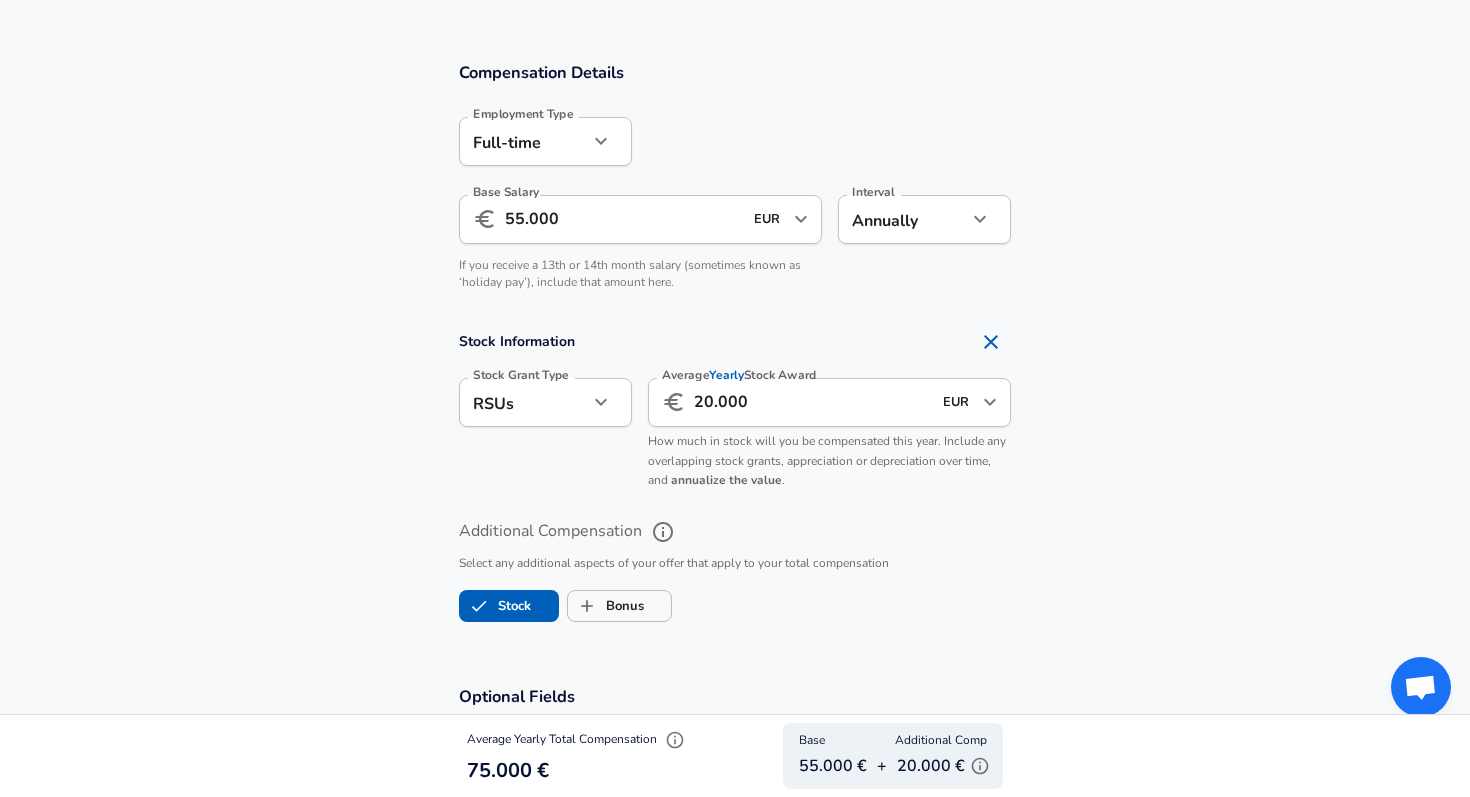 click on "20.000" at bounding box center [812, 402] 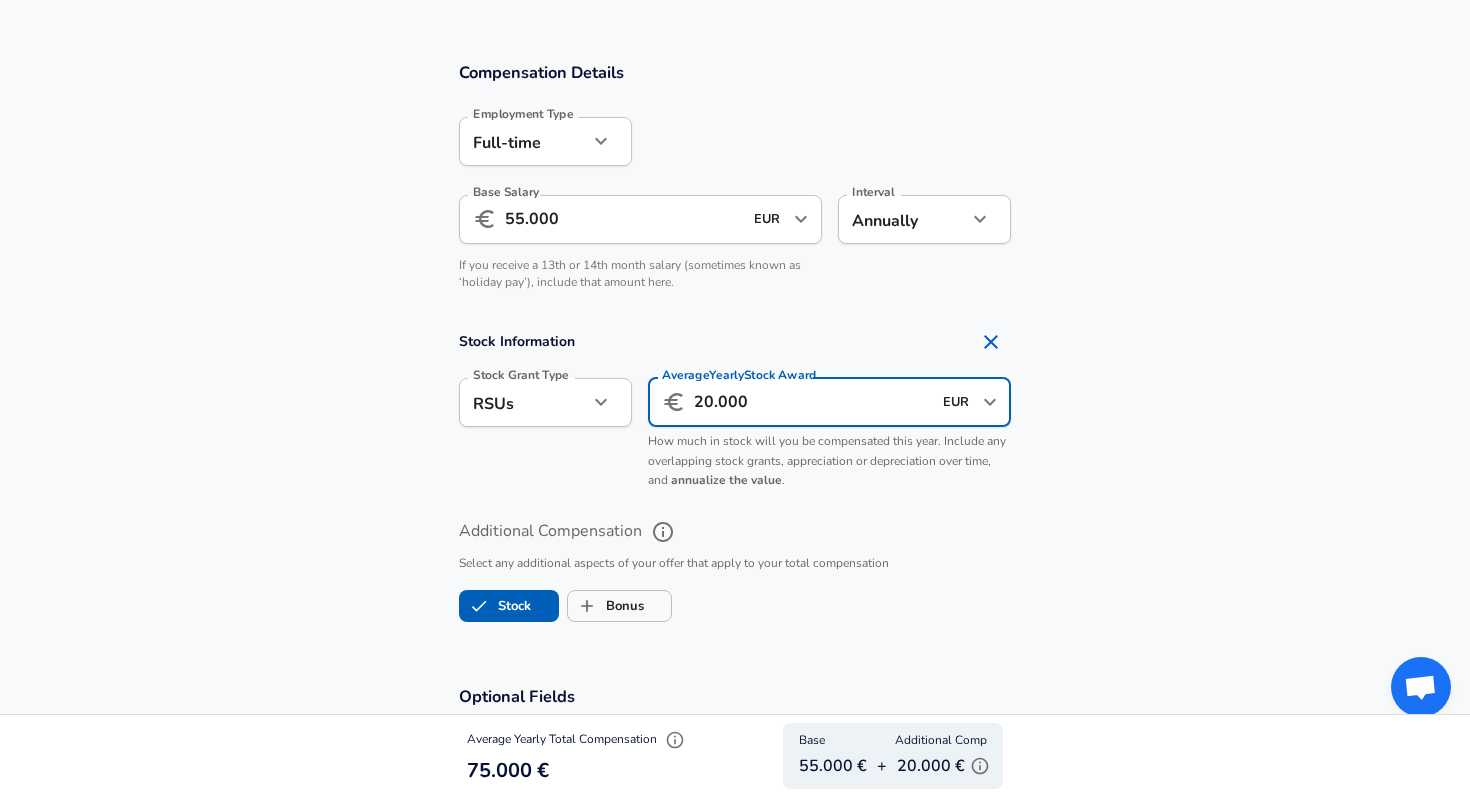 click on "20.000" at bounding box center (812, 402) 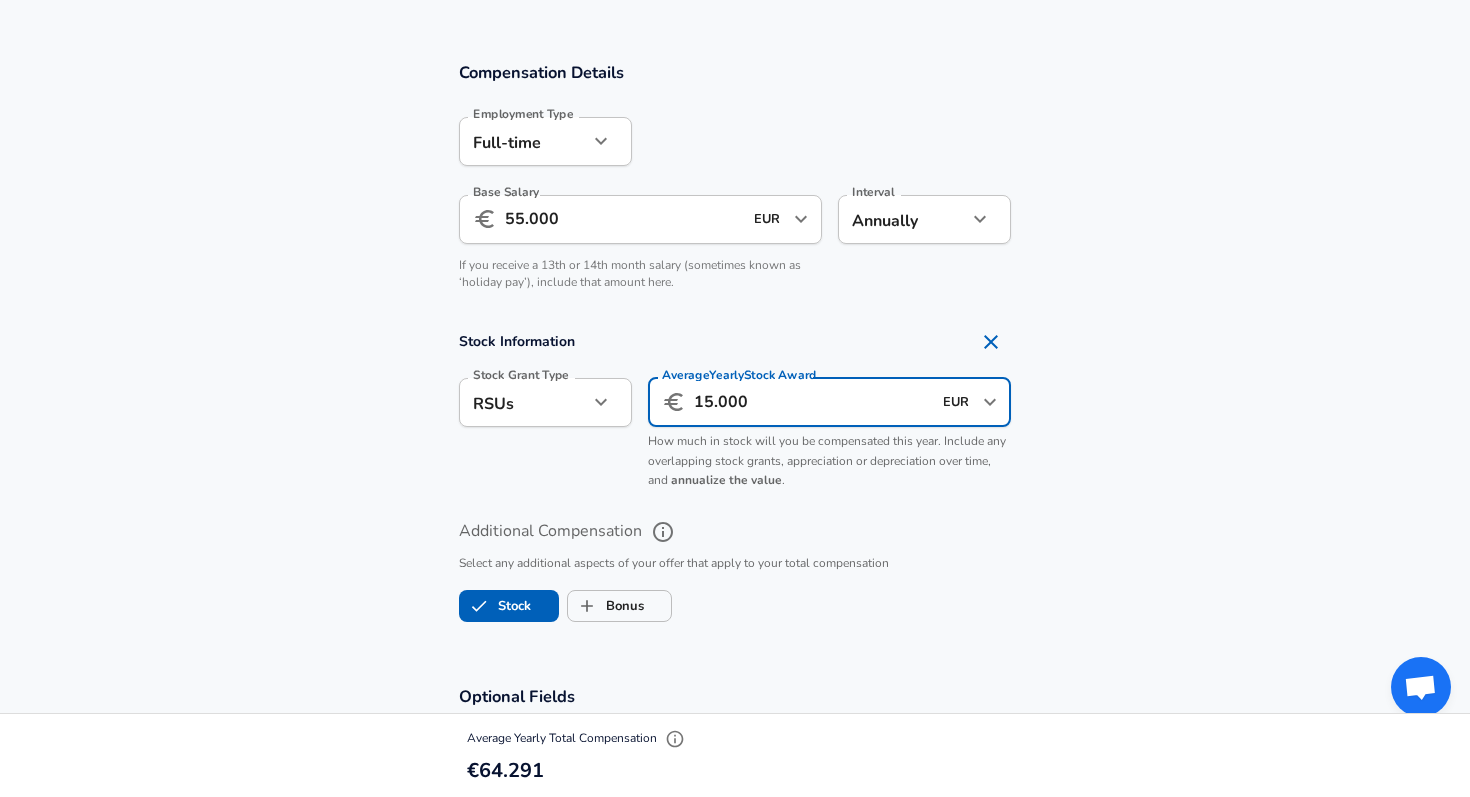 type on "15.000" 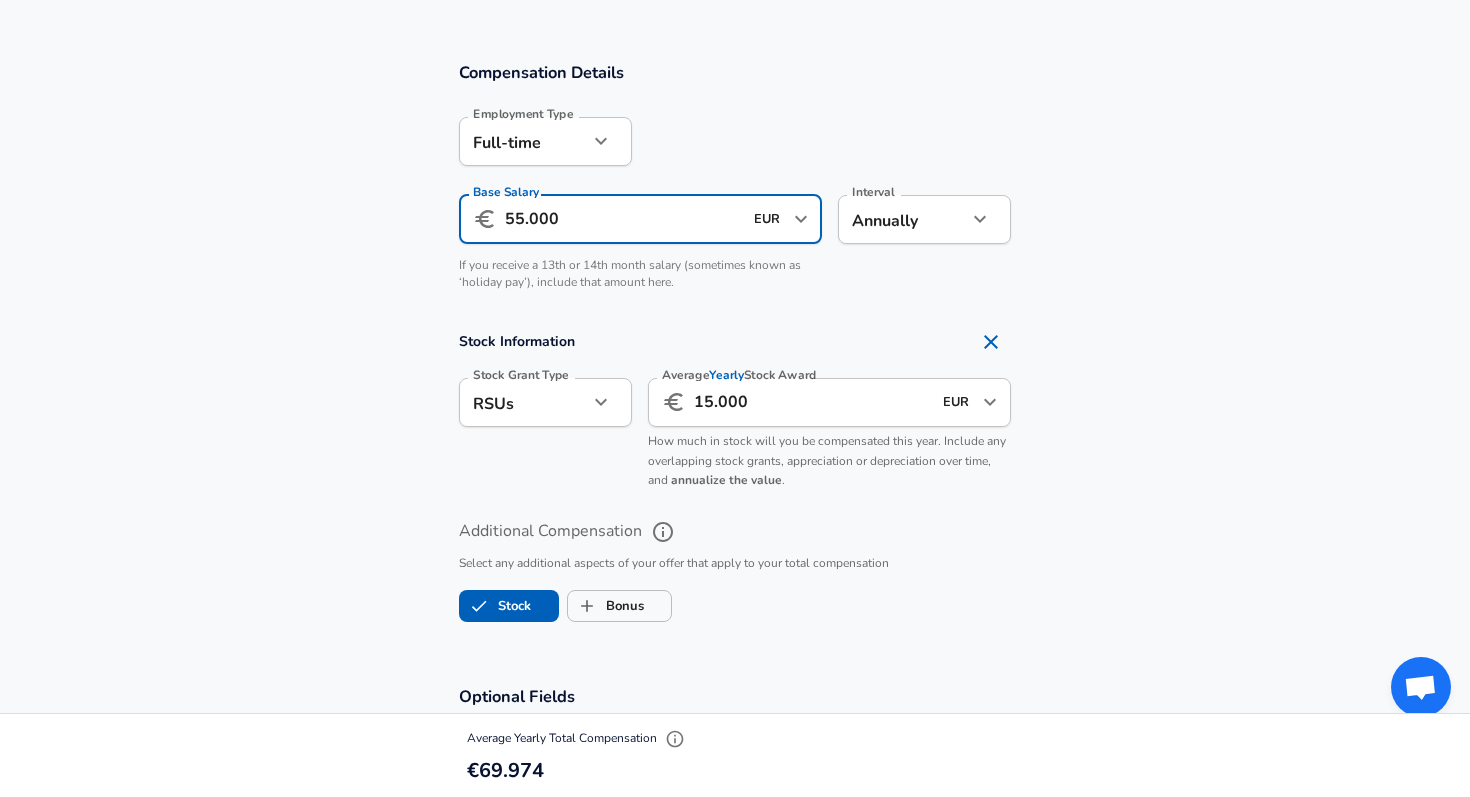 scroll, scrollTop: 0, scrollLeft: 0, axis: both 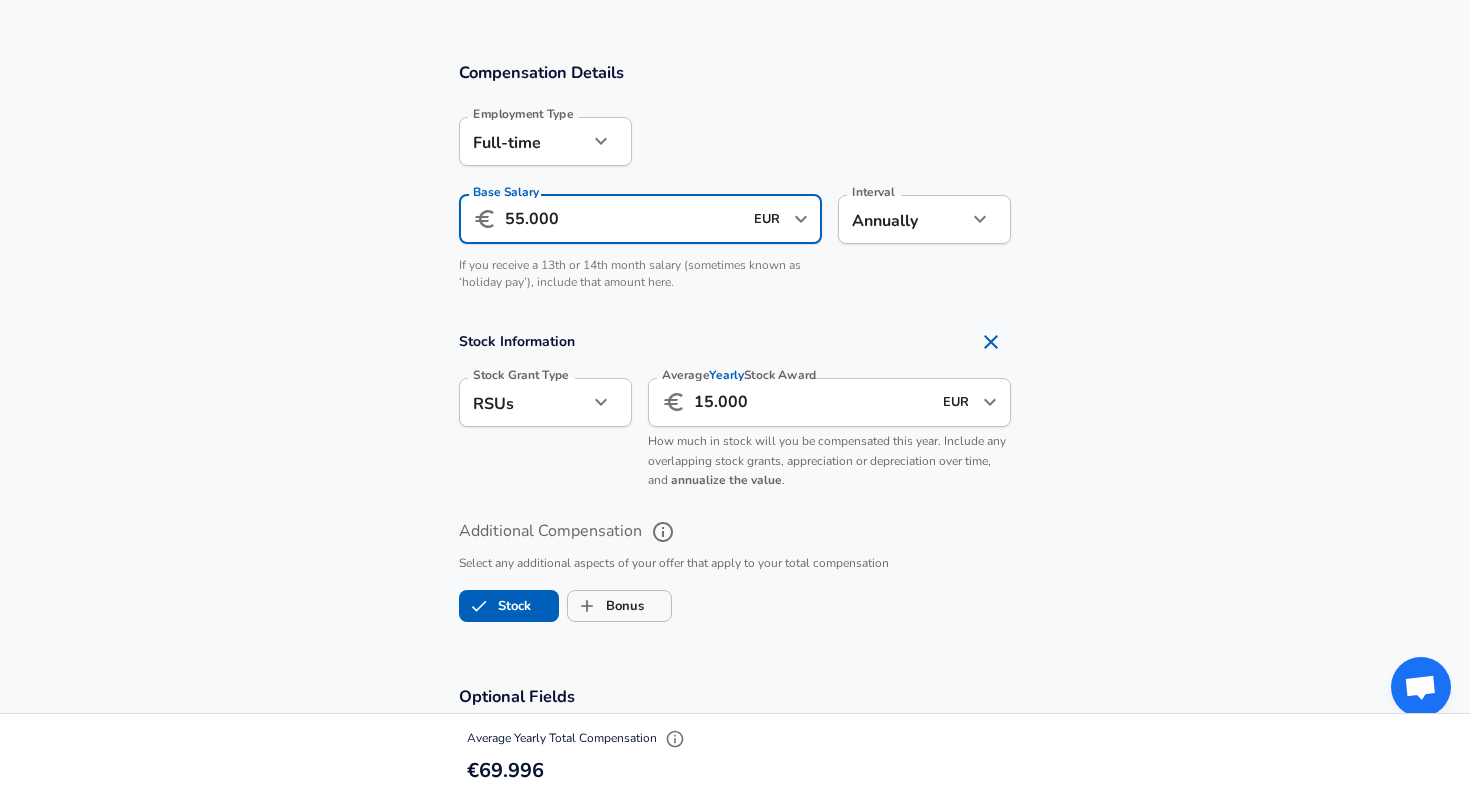 click on "55.000" at bounding box center [623, 219] 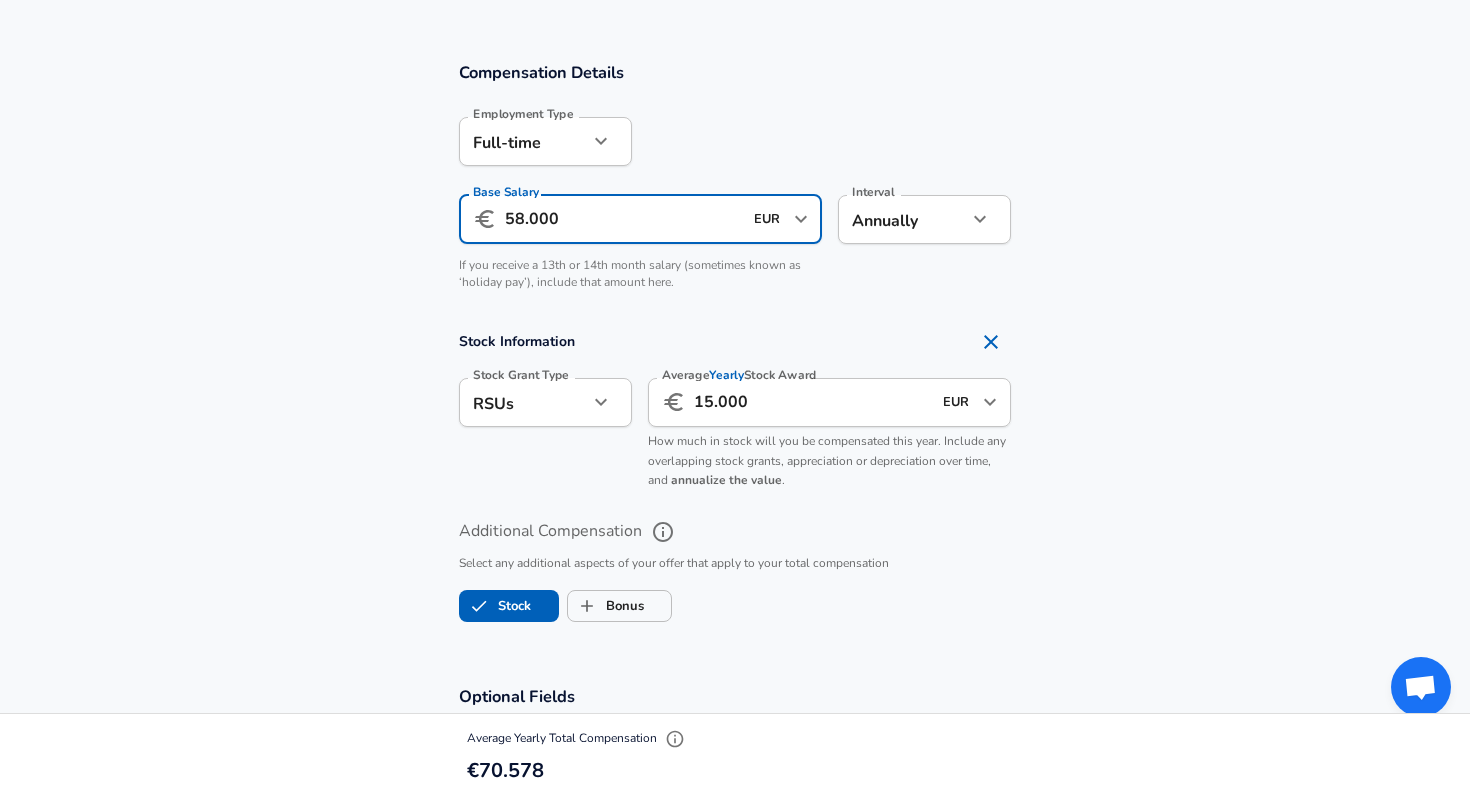 type on "58.000" 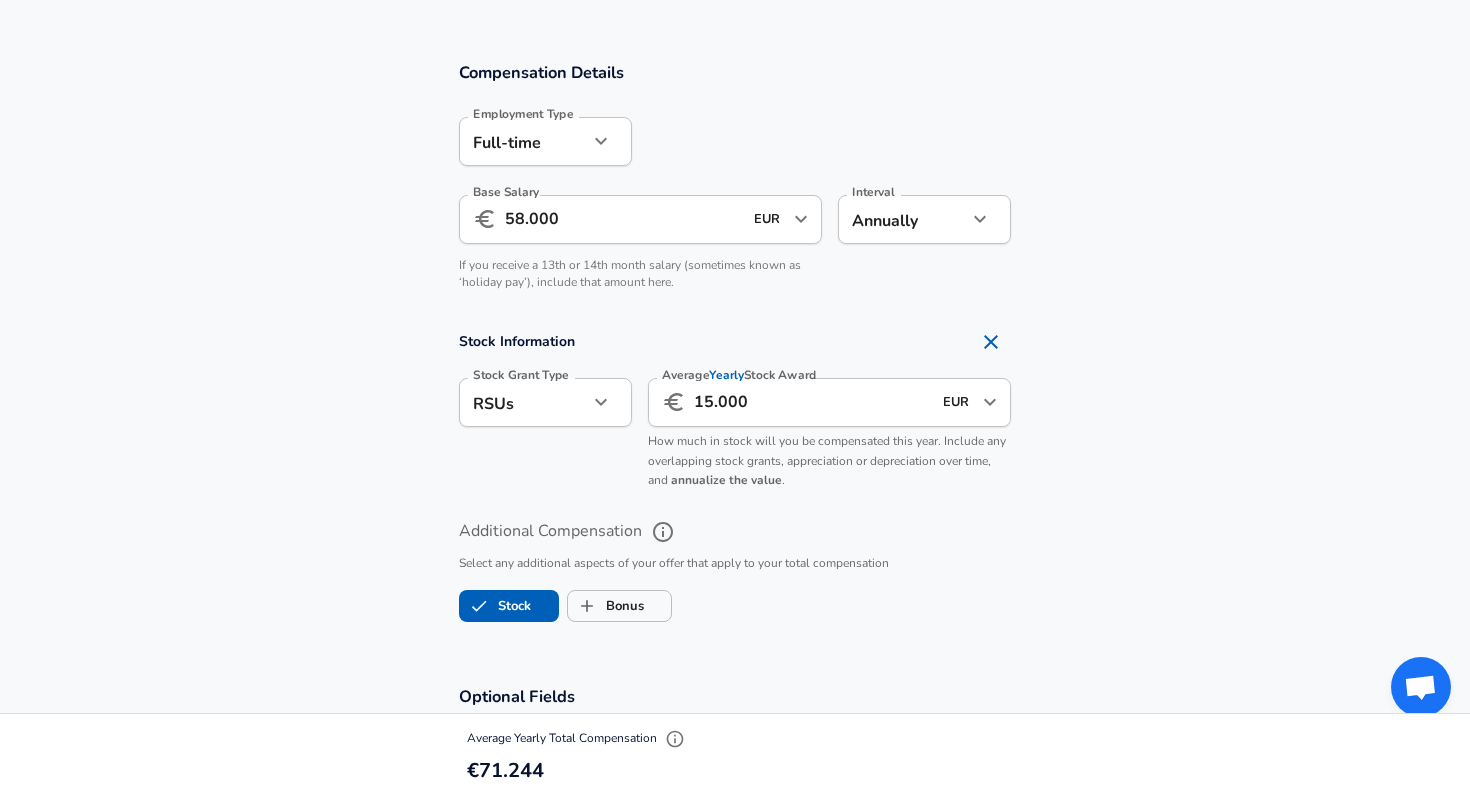 scroll, scrollTop: 0, scrollLeft: 0, axis: both 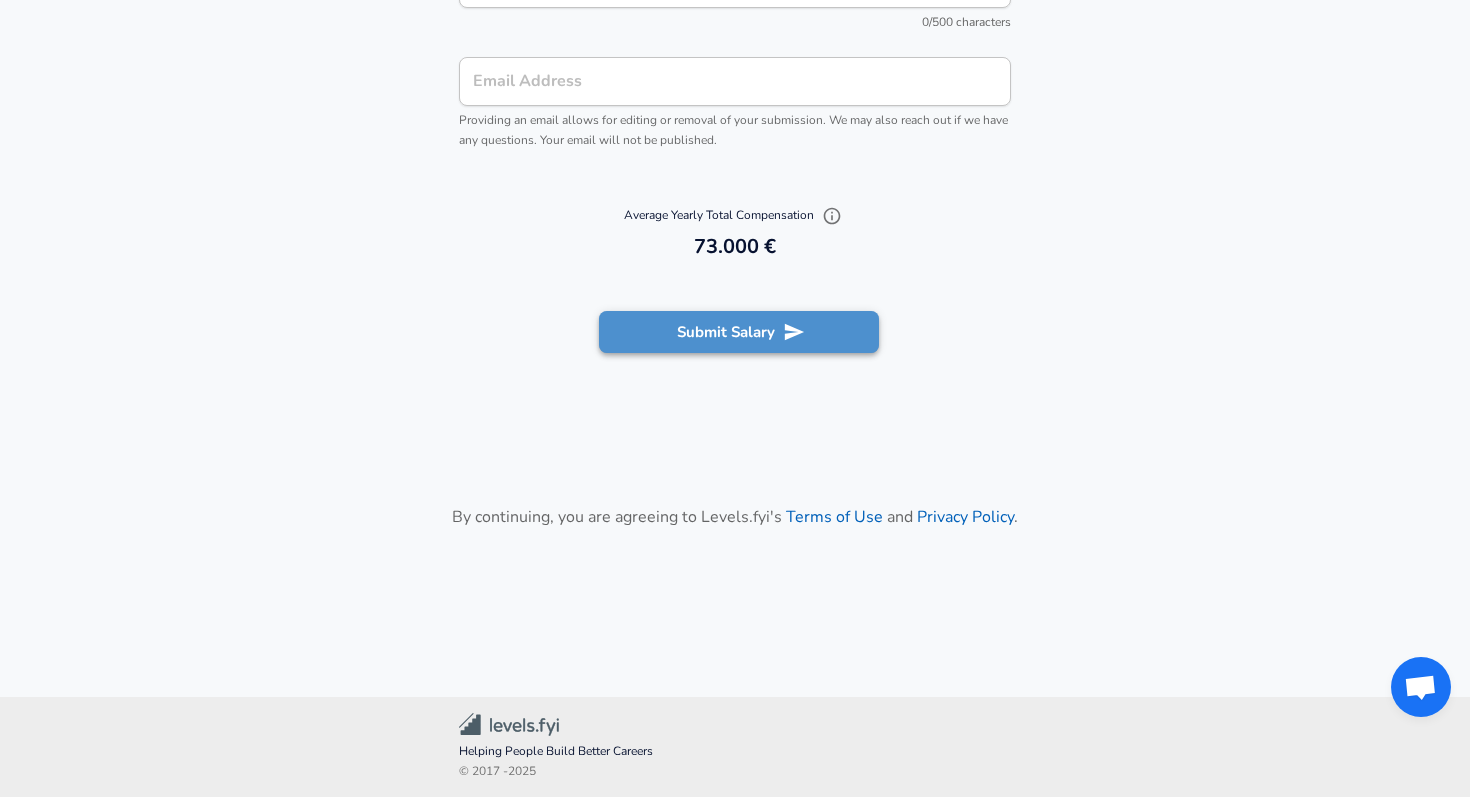 click on "Submit Salary" at bounding box center [739, 332] 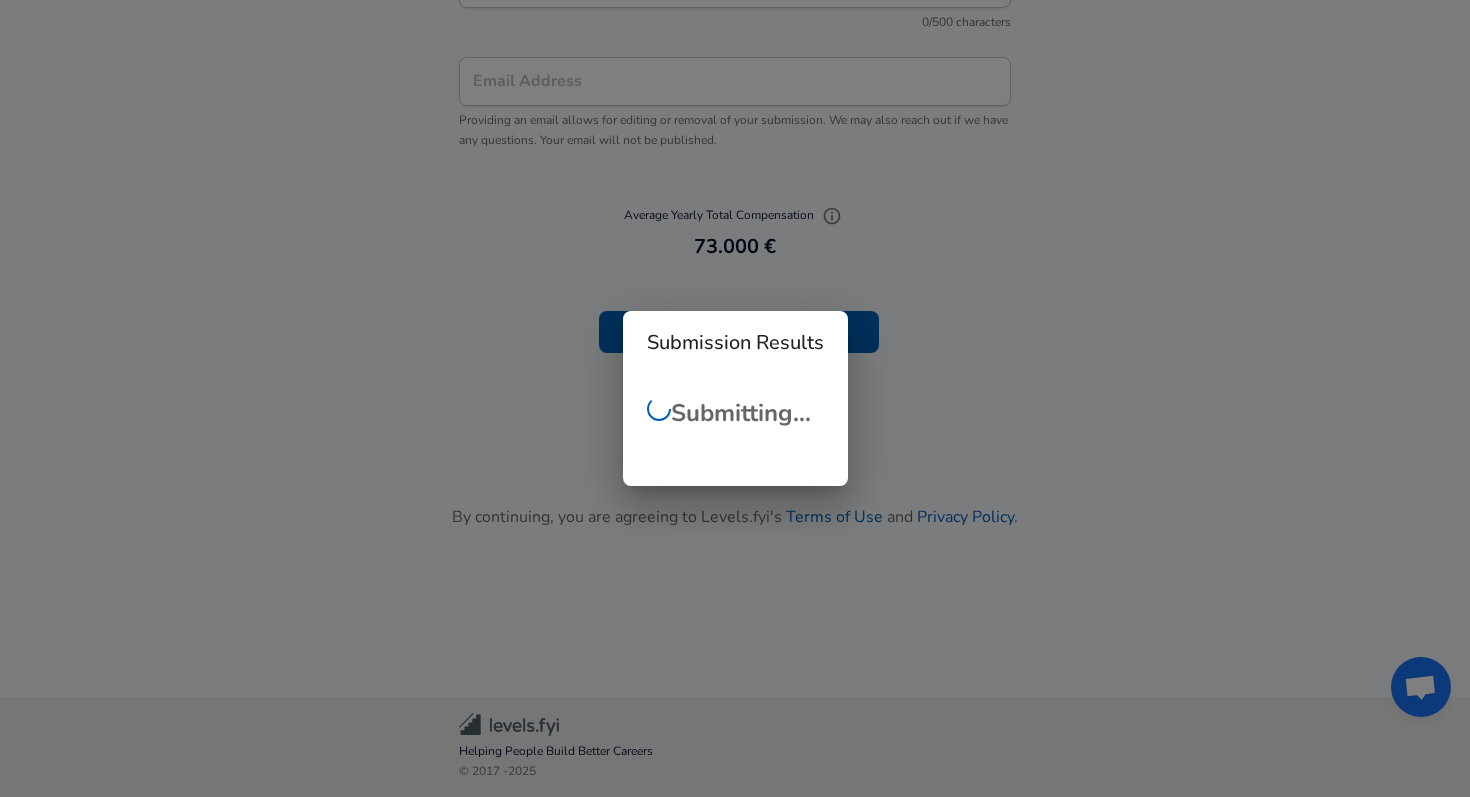 checkbox on "false" 